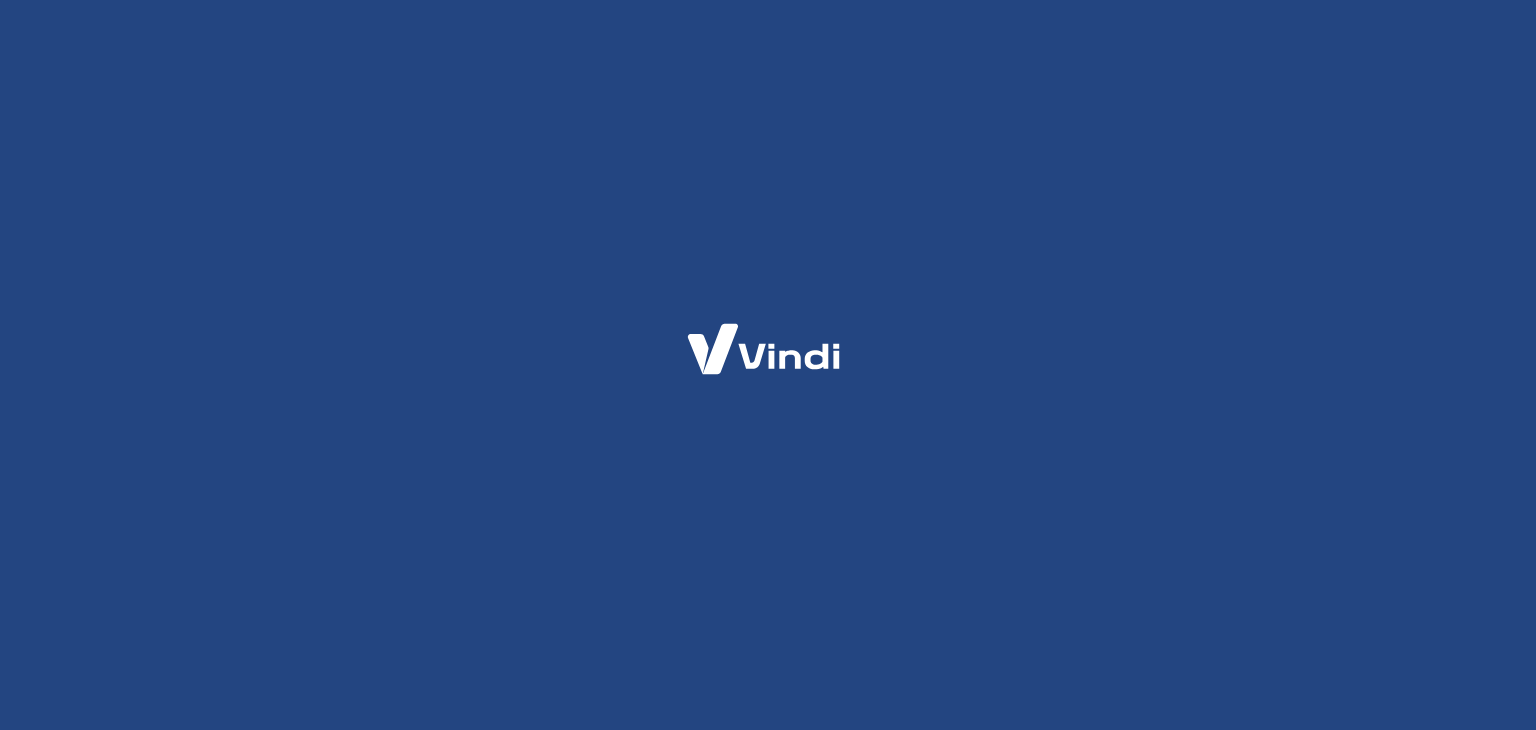scroll, scrollTop: 0, scrollLeft: 0, axis: both 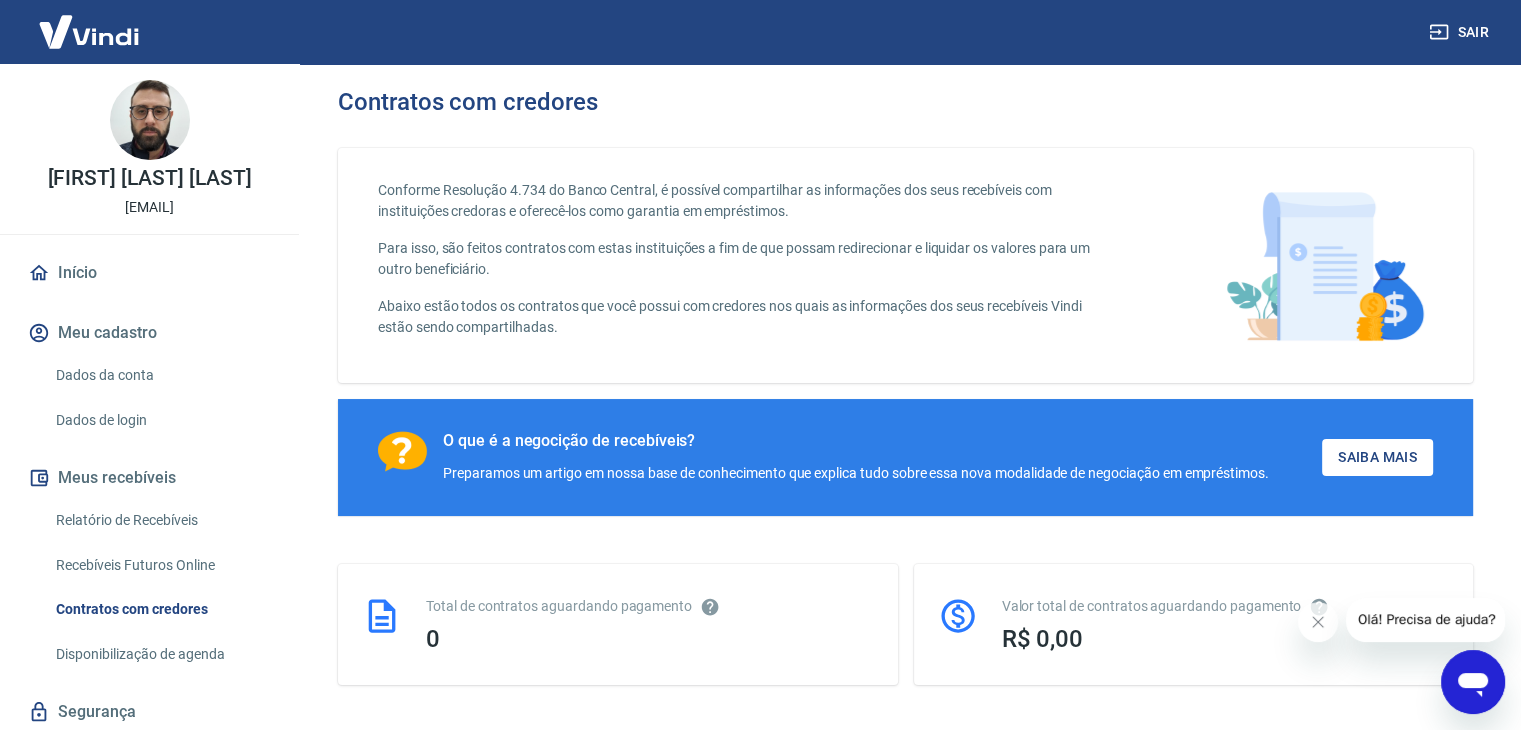 click 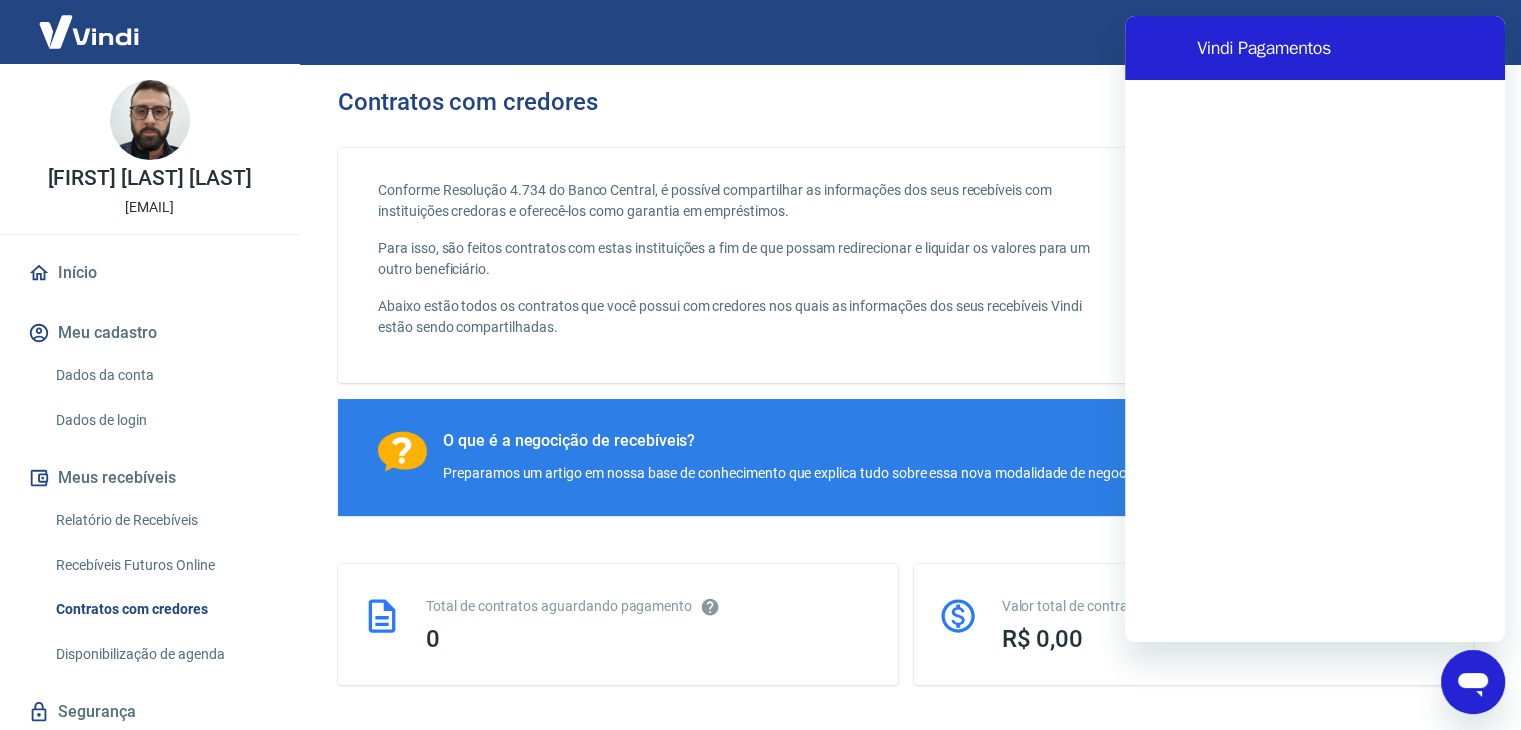 scroll, scrollTop: 0, scrollLeft: 0, axis: both 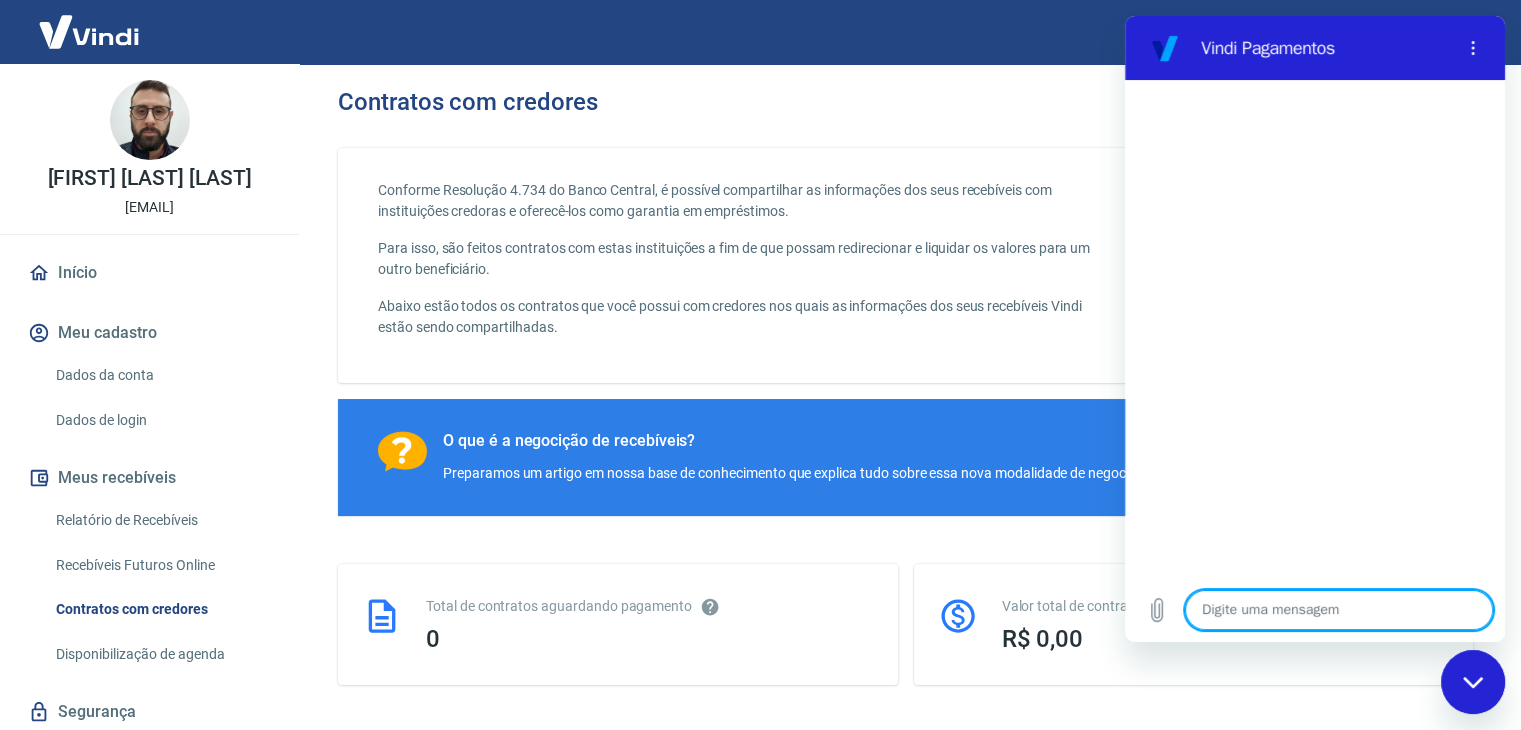type on "O" 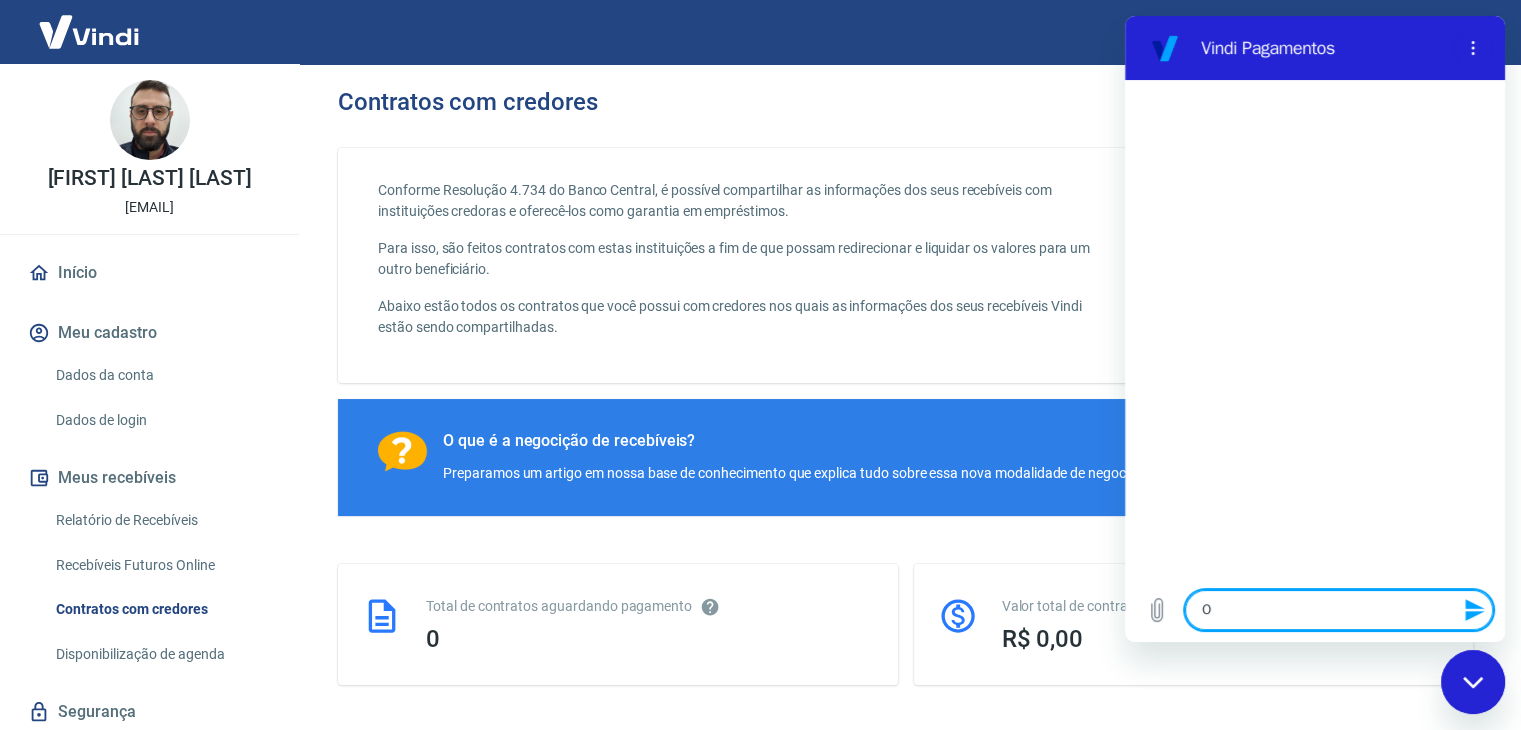type on "Oi" 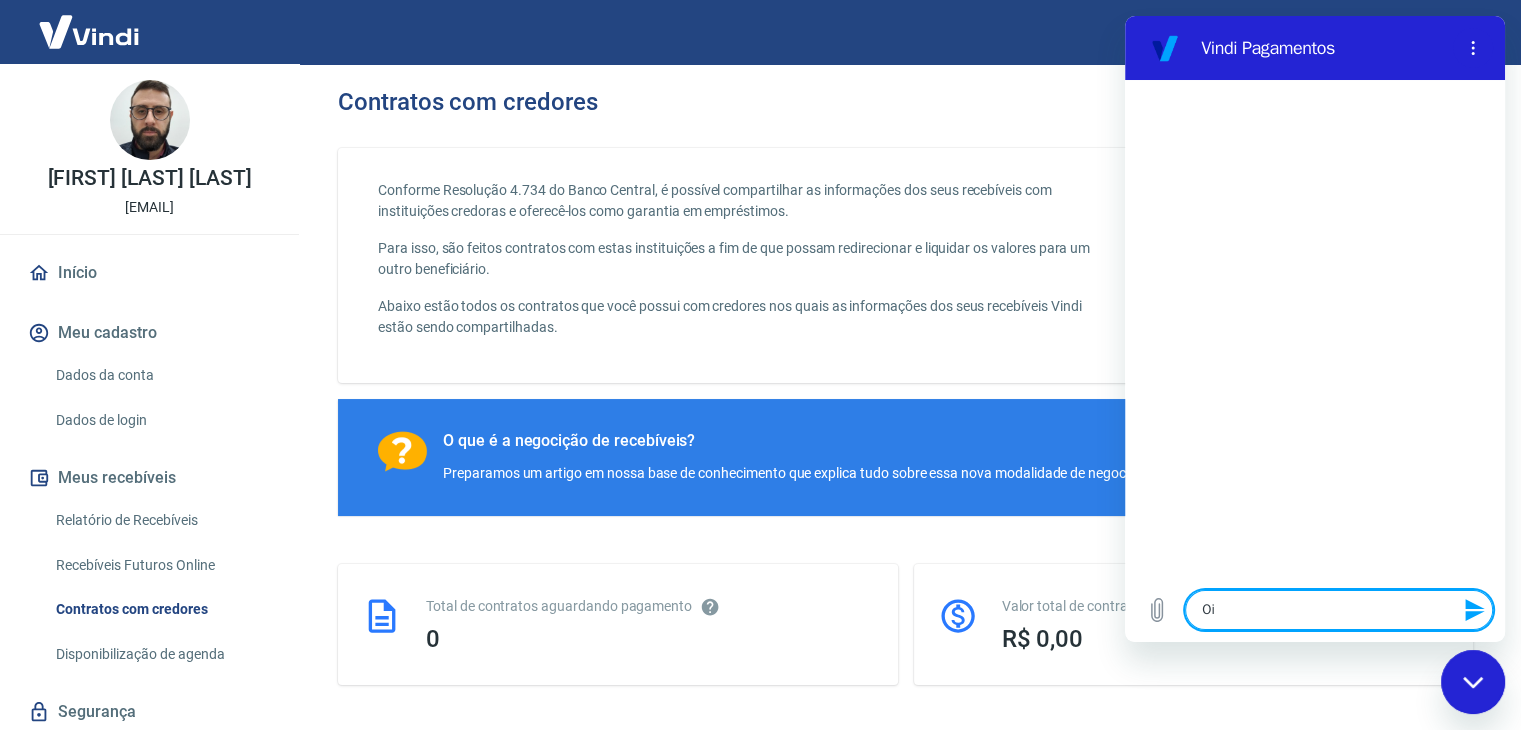 type 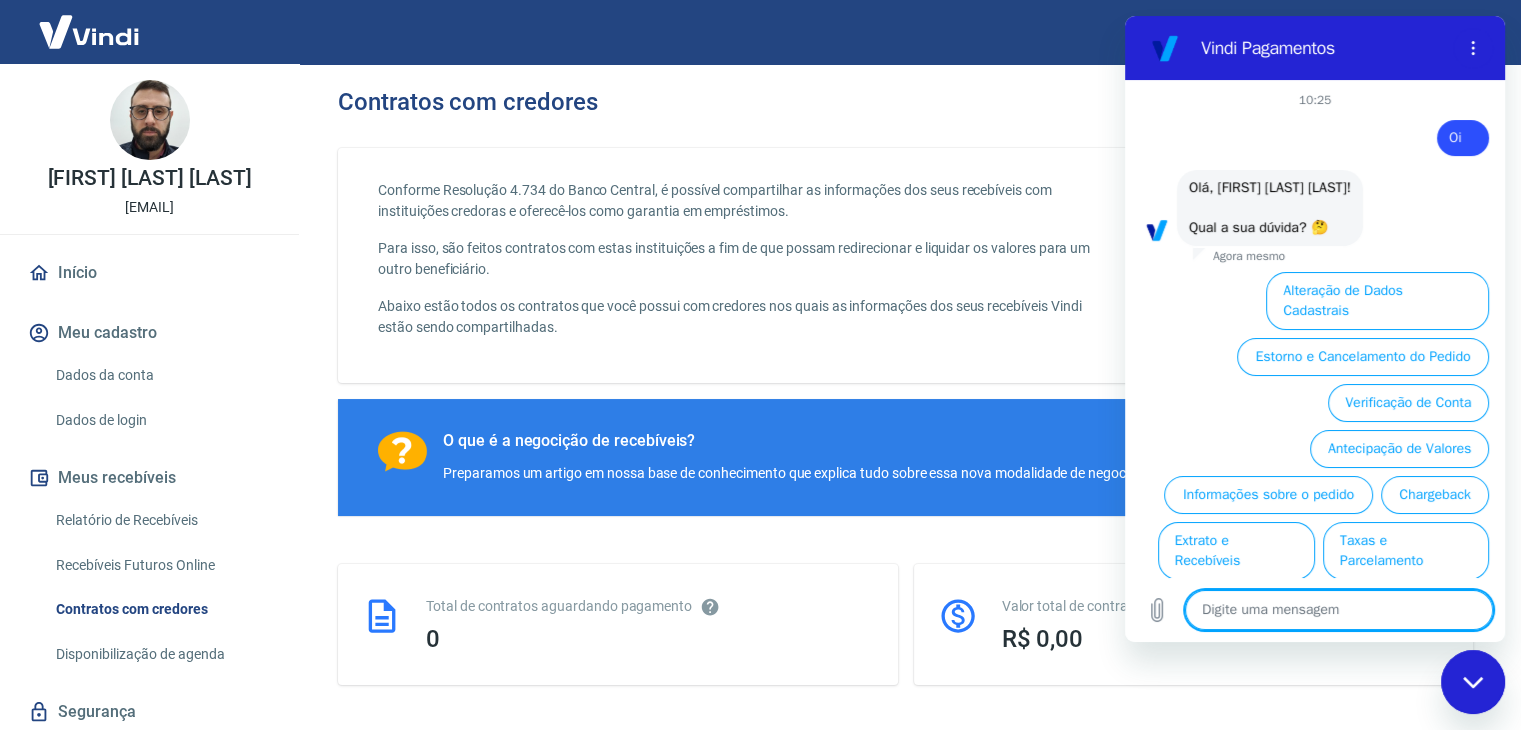 scroll, scrollTop: 56, scrollLeft: 0, axis: vertical 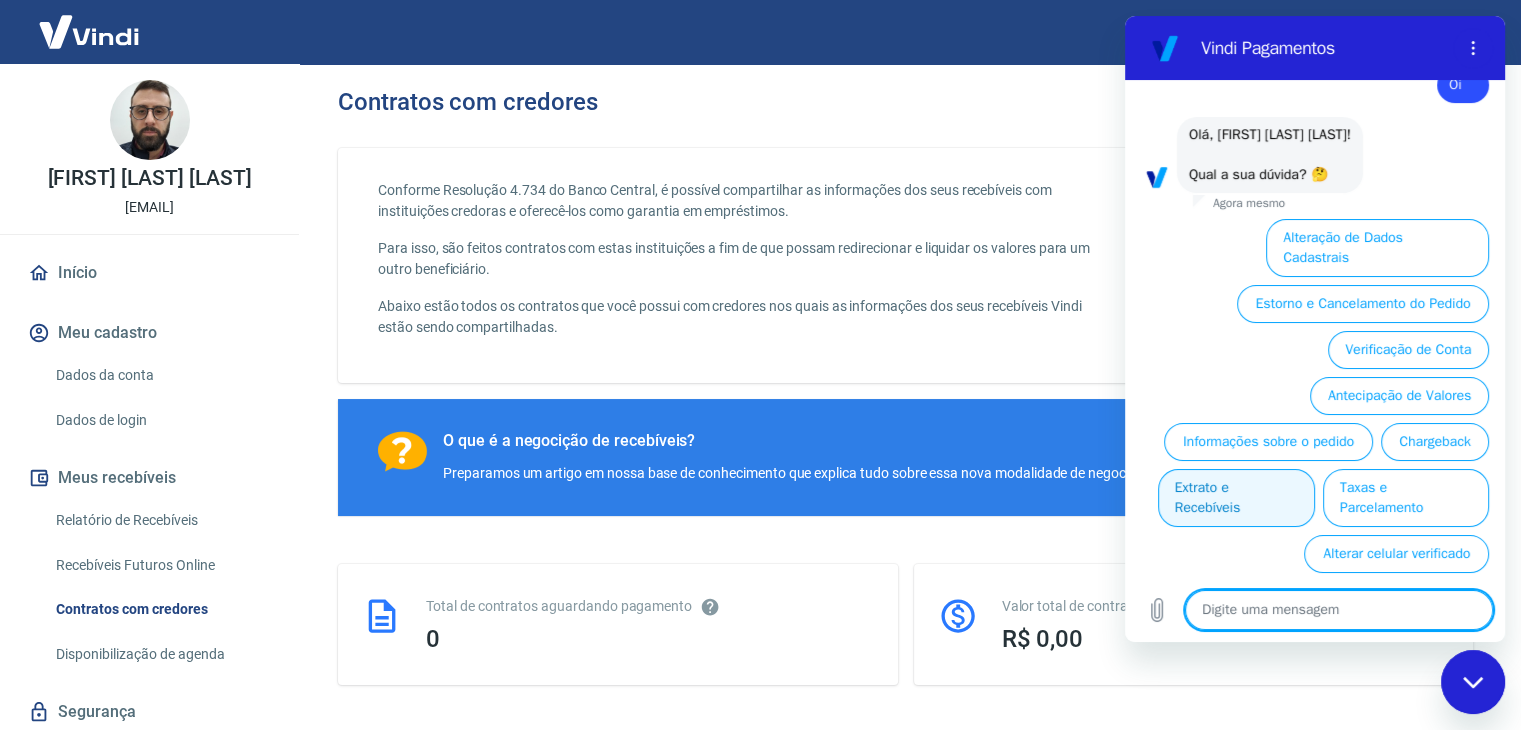click on "Extrato e Recebíveis" at bounding box center [1236, 498] 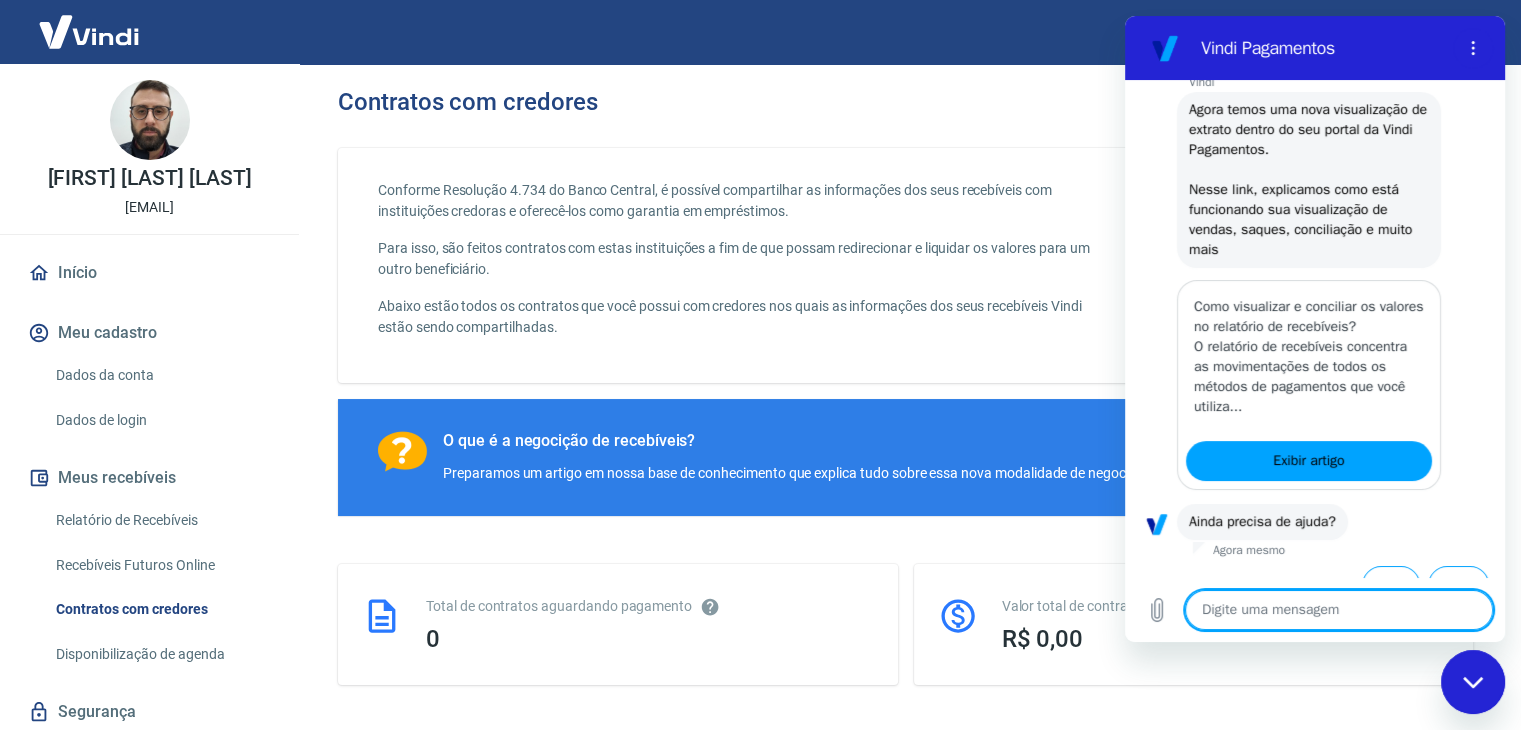 scroll, scrollTop: 282, scrollLeft: 0, axis: vertical 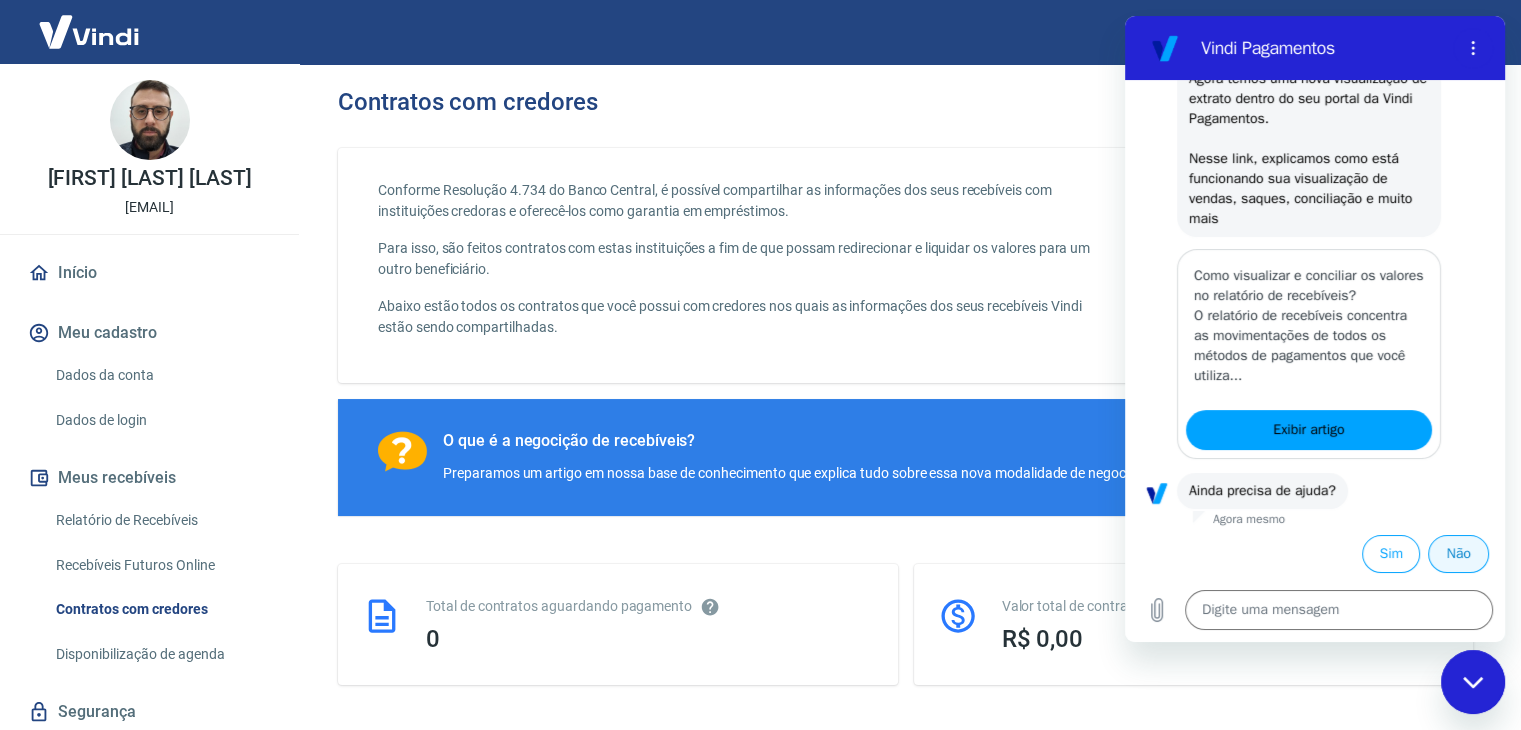 click on "Não" at bounding box center [1458, 554] 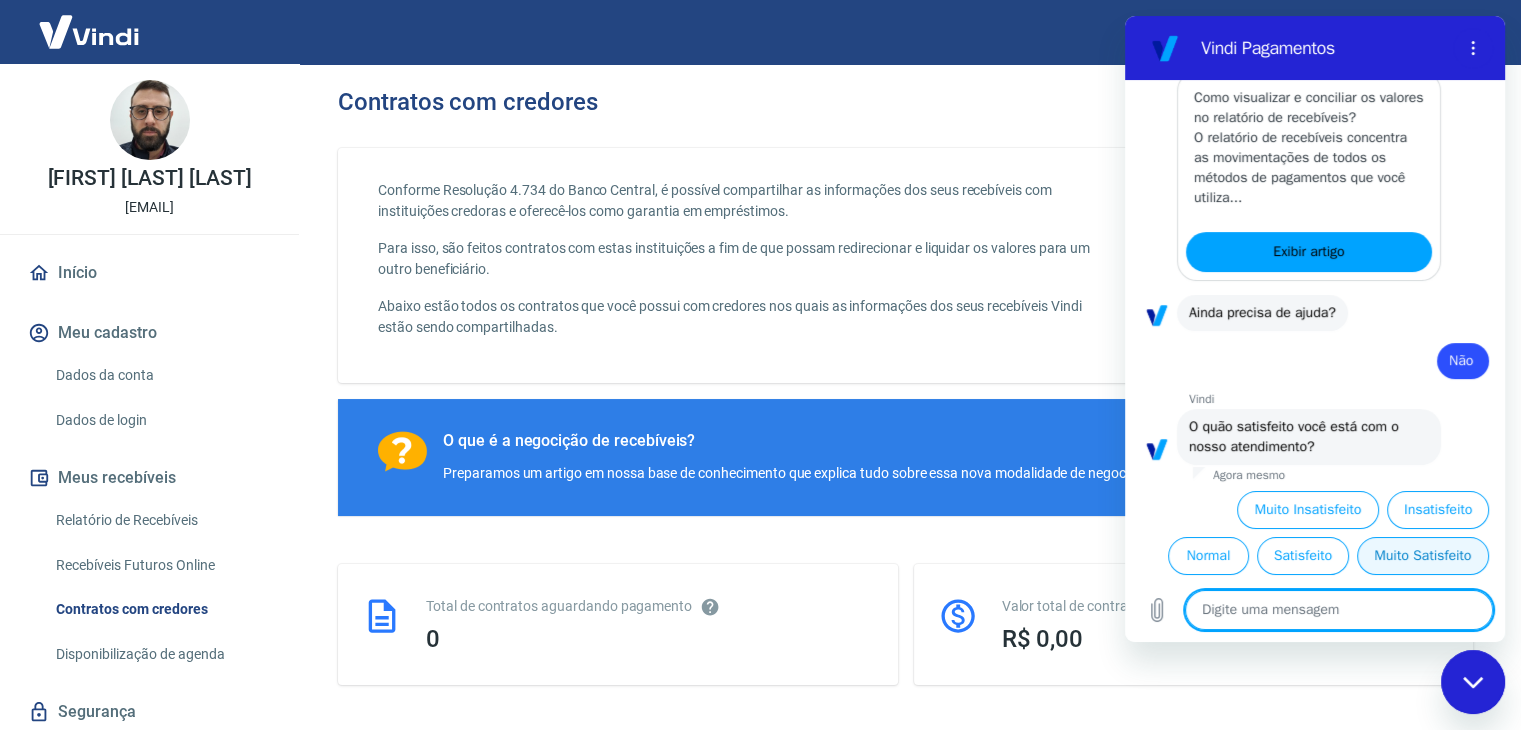 scroll, scrollTop: 462, scrollLeft: 0, axis: vertical 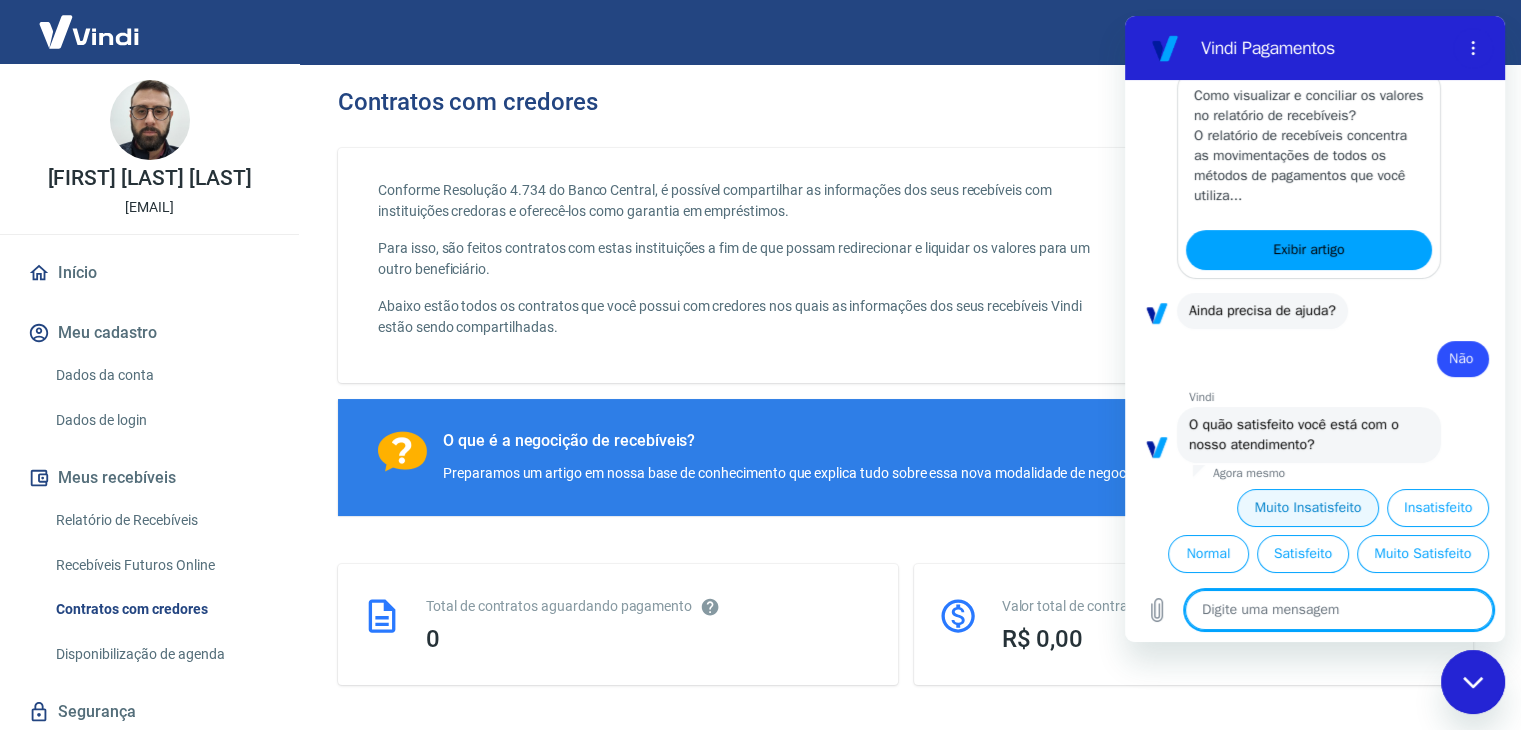 click on "Muito Insatisfeito" at bounding box center [1308, 508] 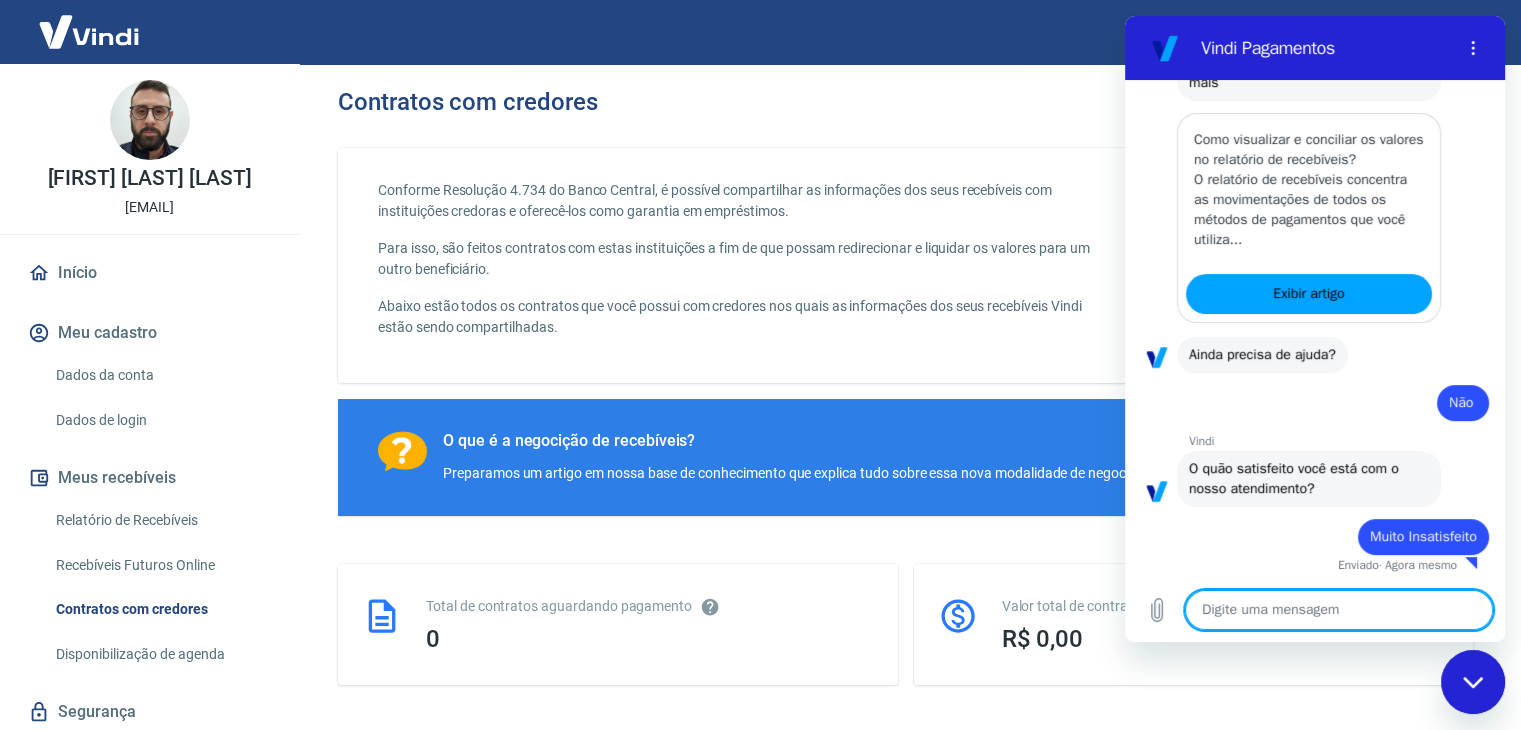 type on "x" 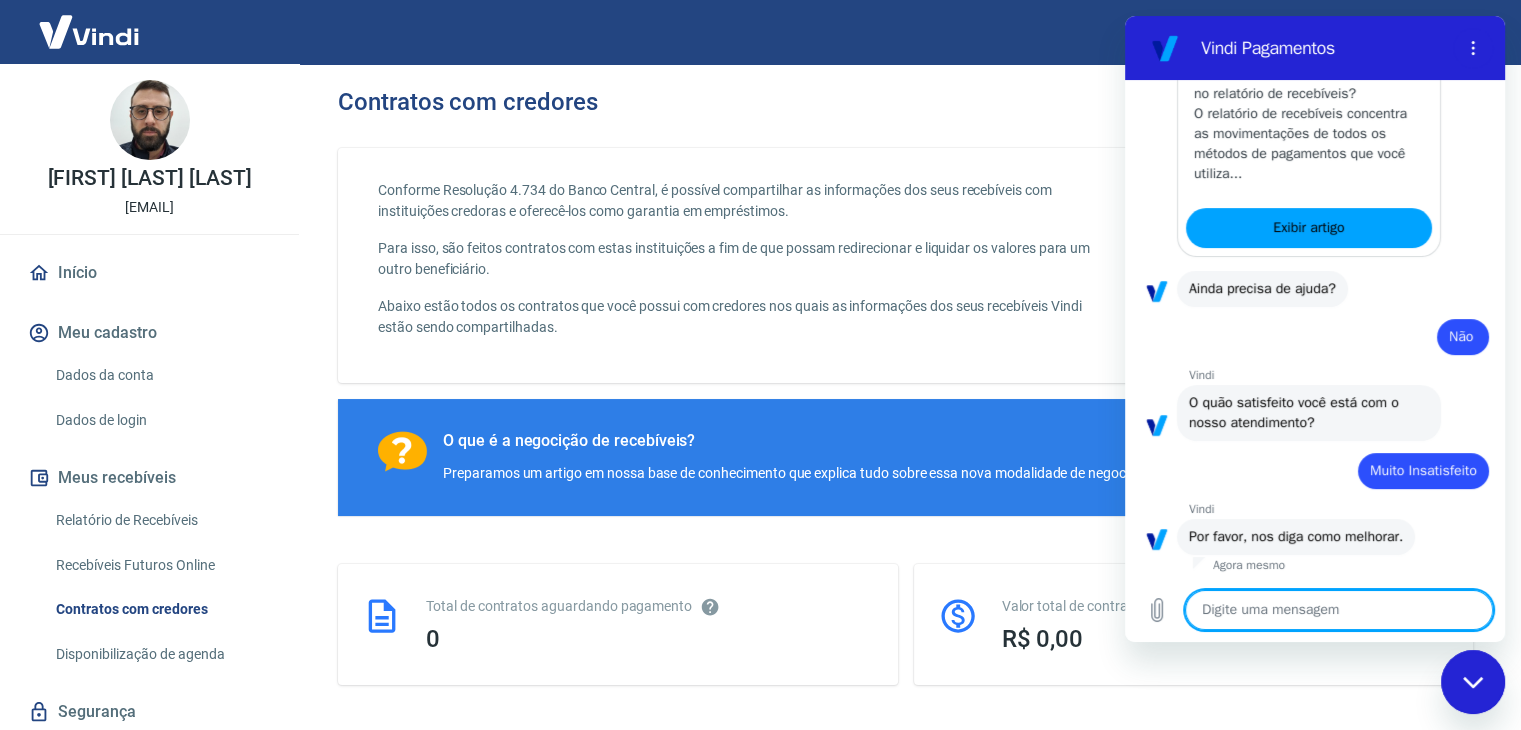 scroll, scrollTop: 484, scrollLeft: 0, axis: vertical 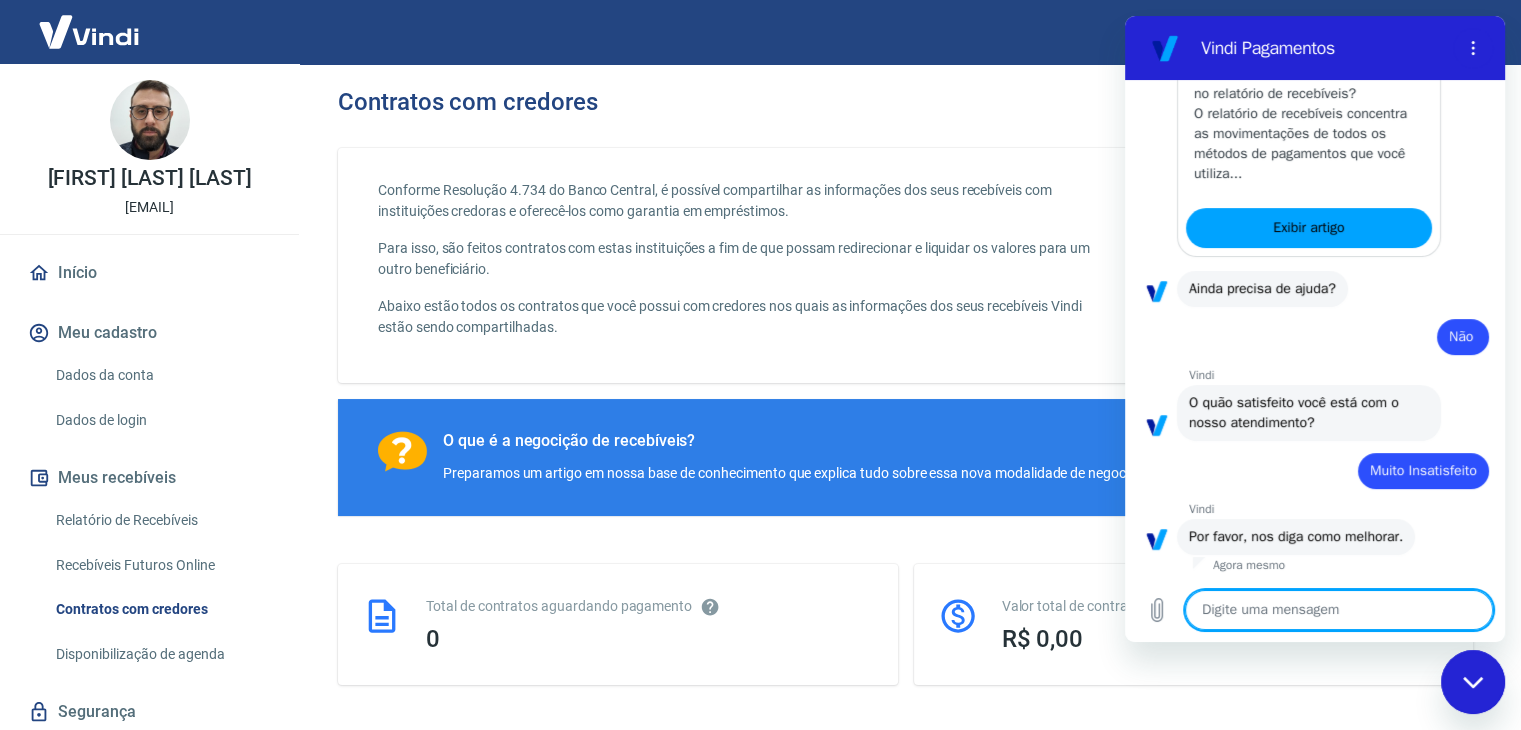 click at bounding box center (1339, 610) 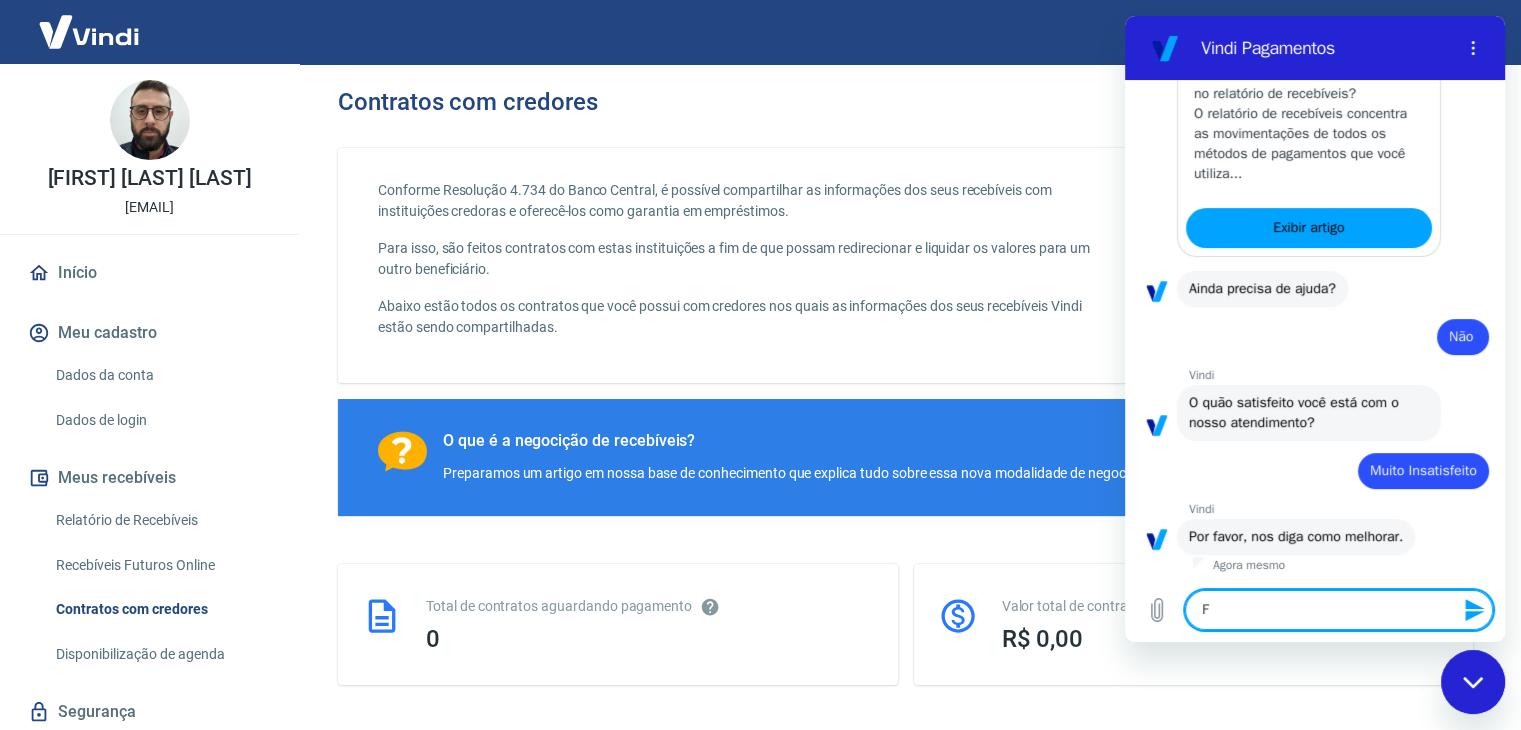 type on "Fa" 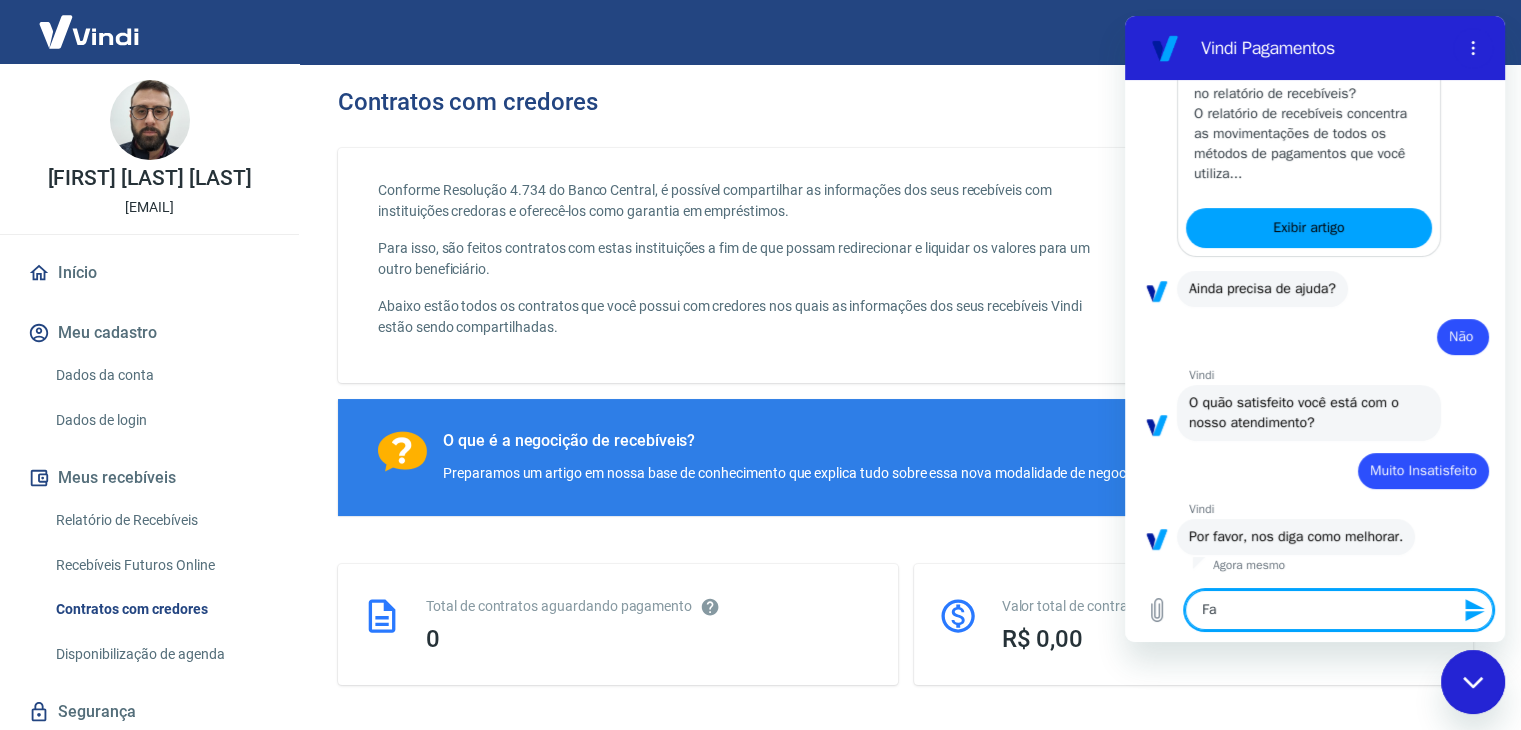 type on "Fal" 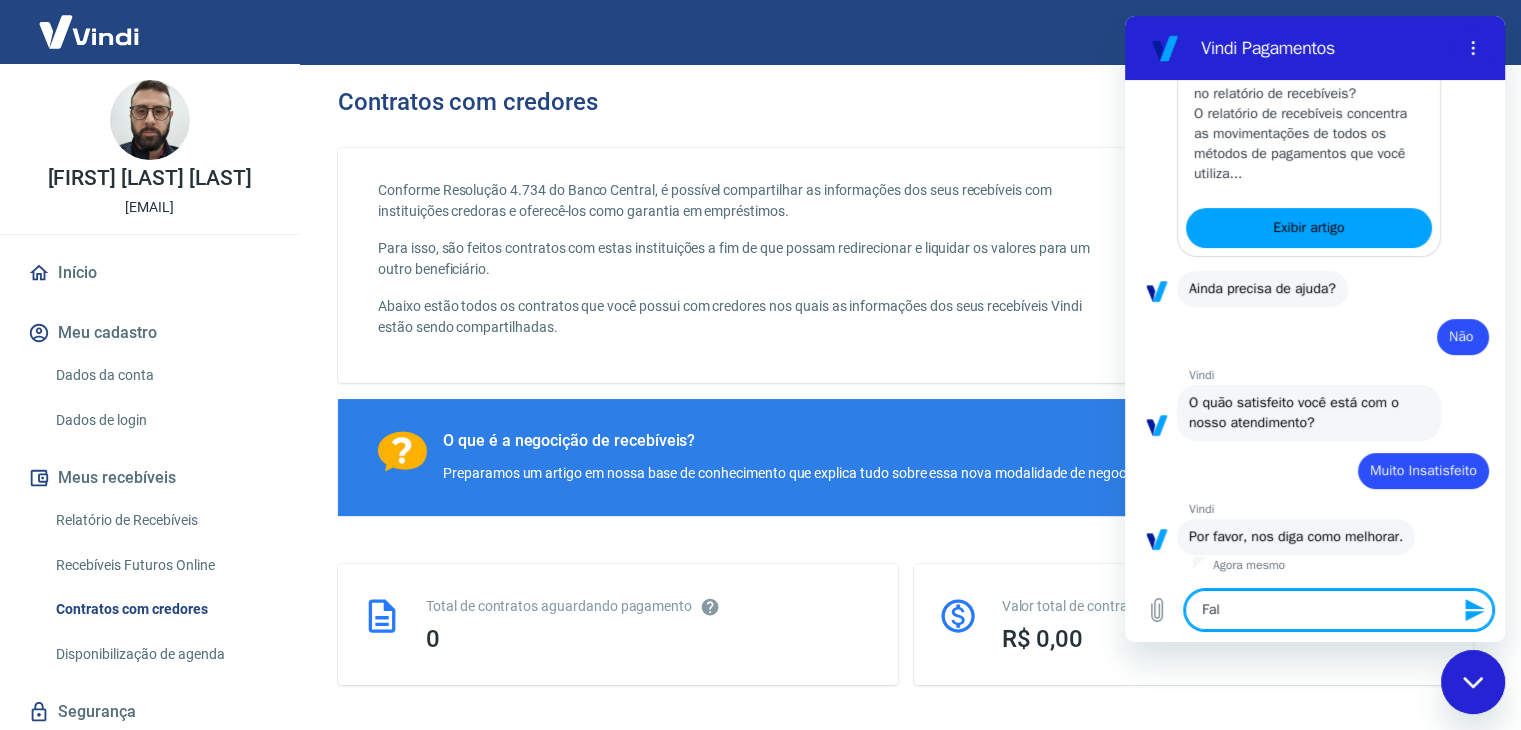 type on "Falr" 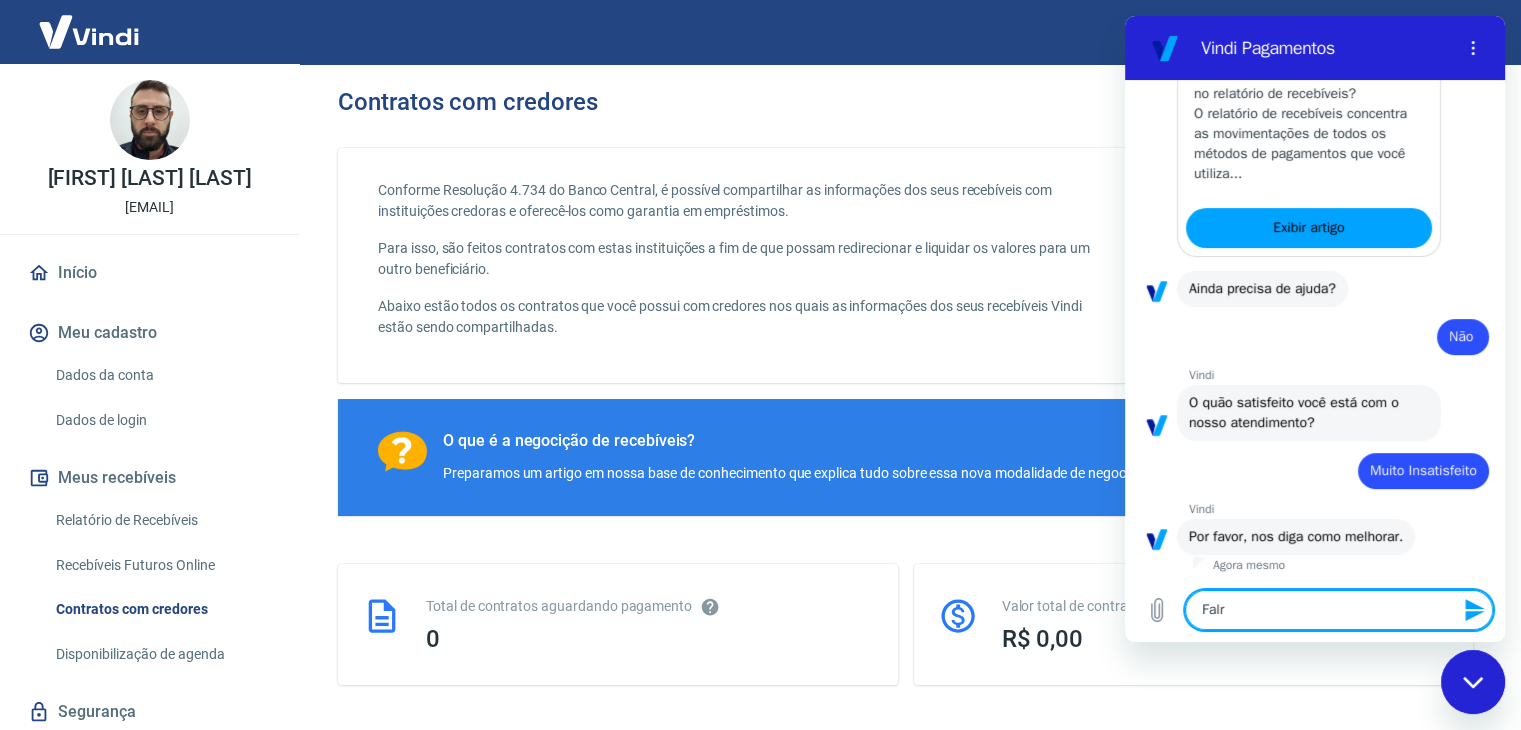 type on "Falr" 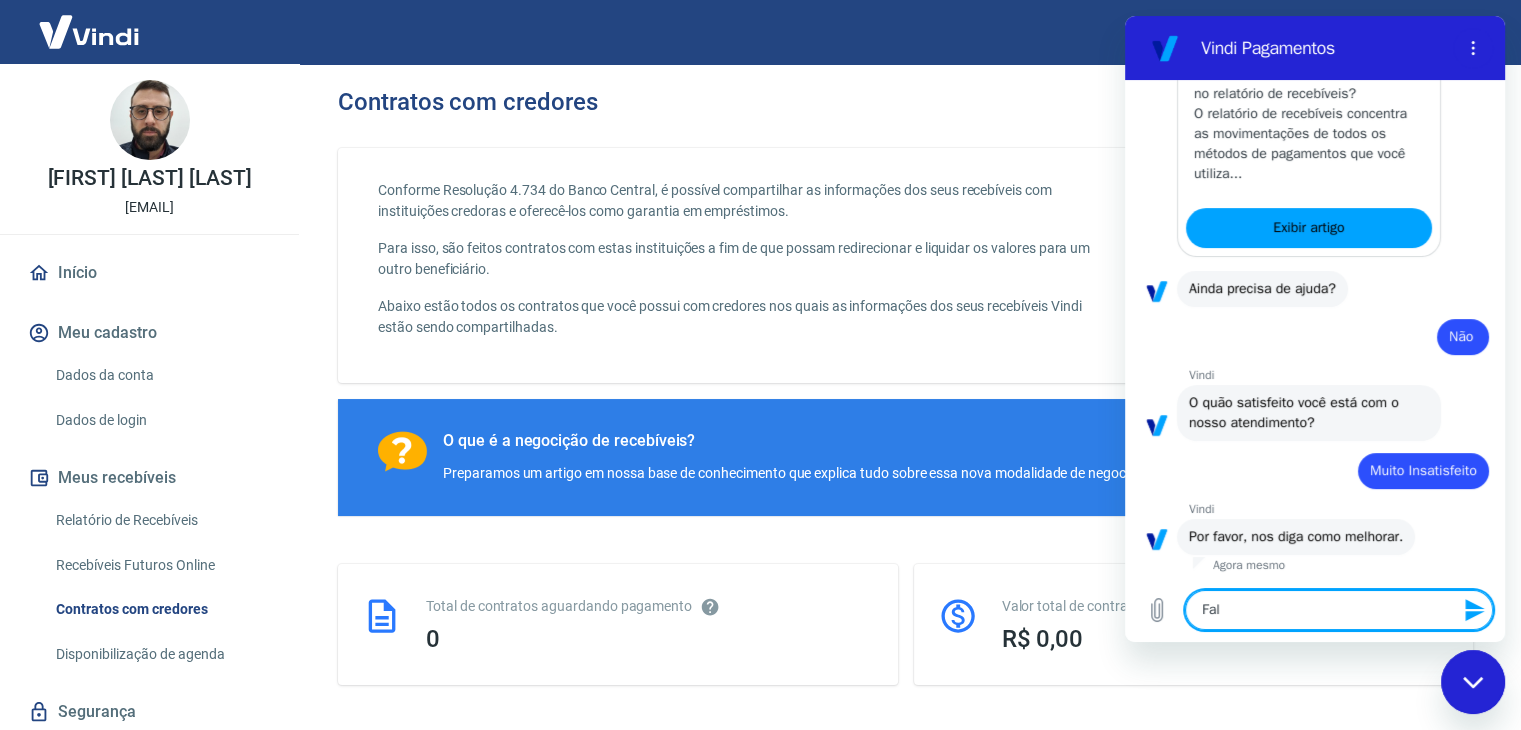 type on "Fa" 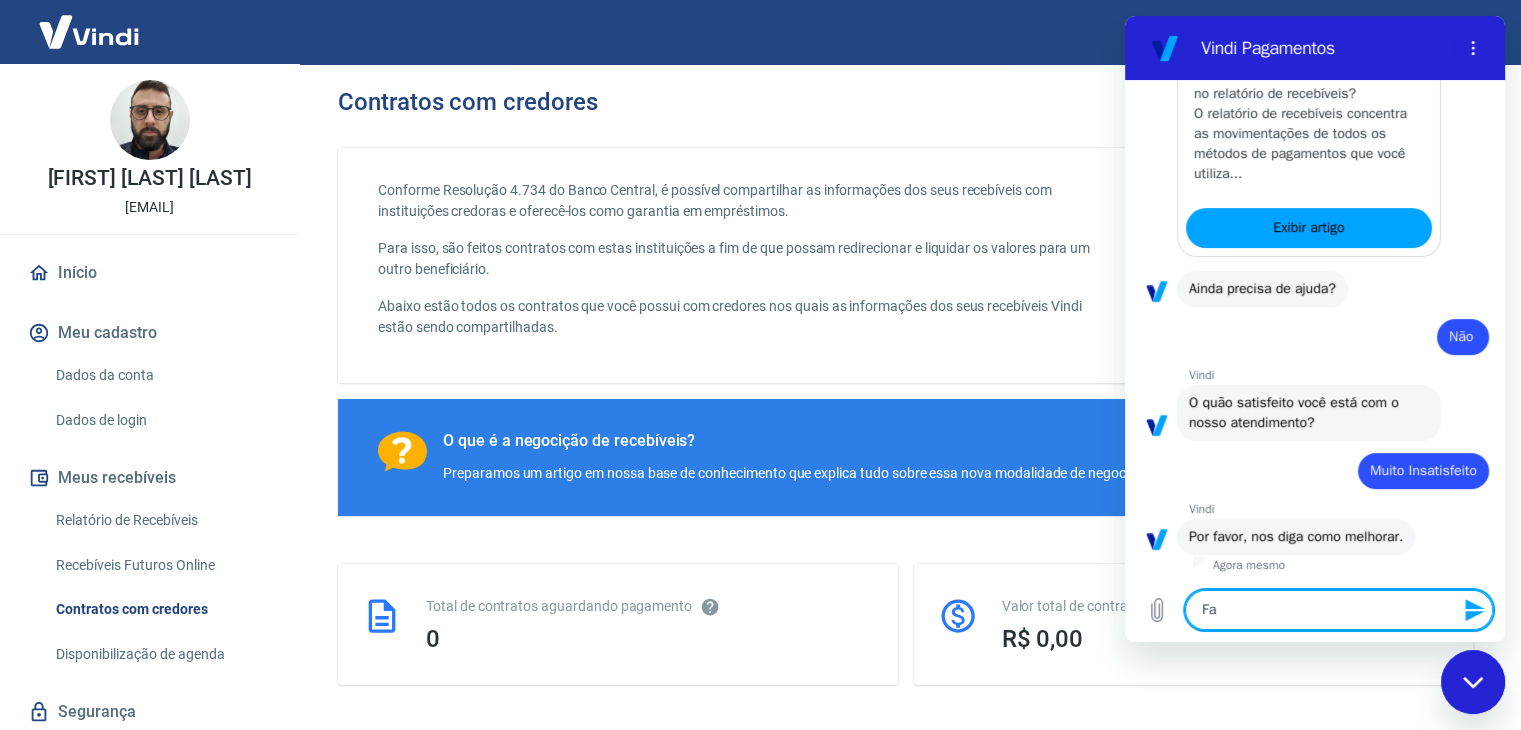 type on "F" 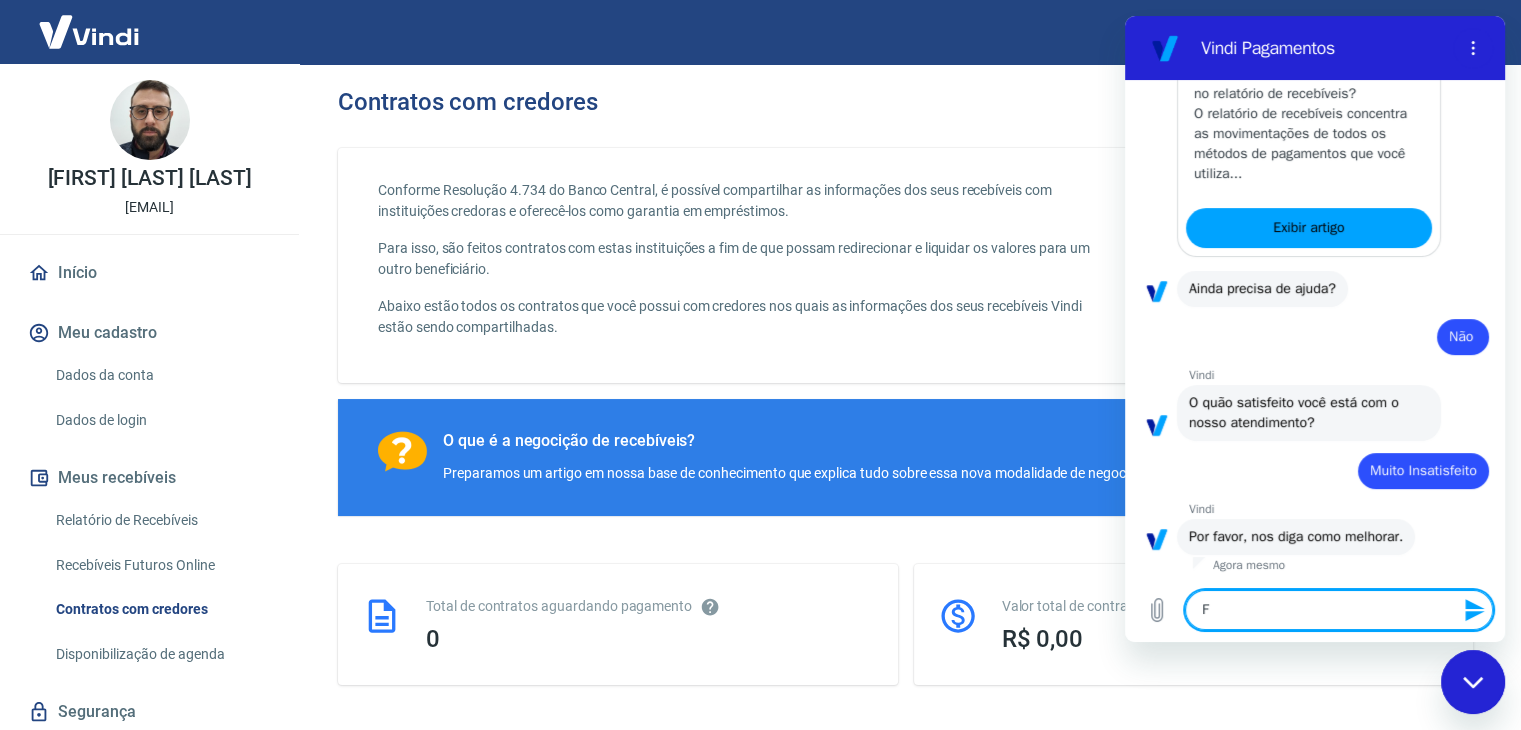 type 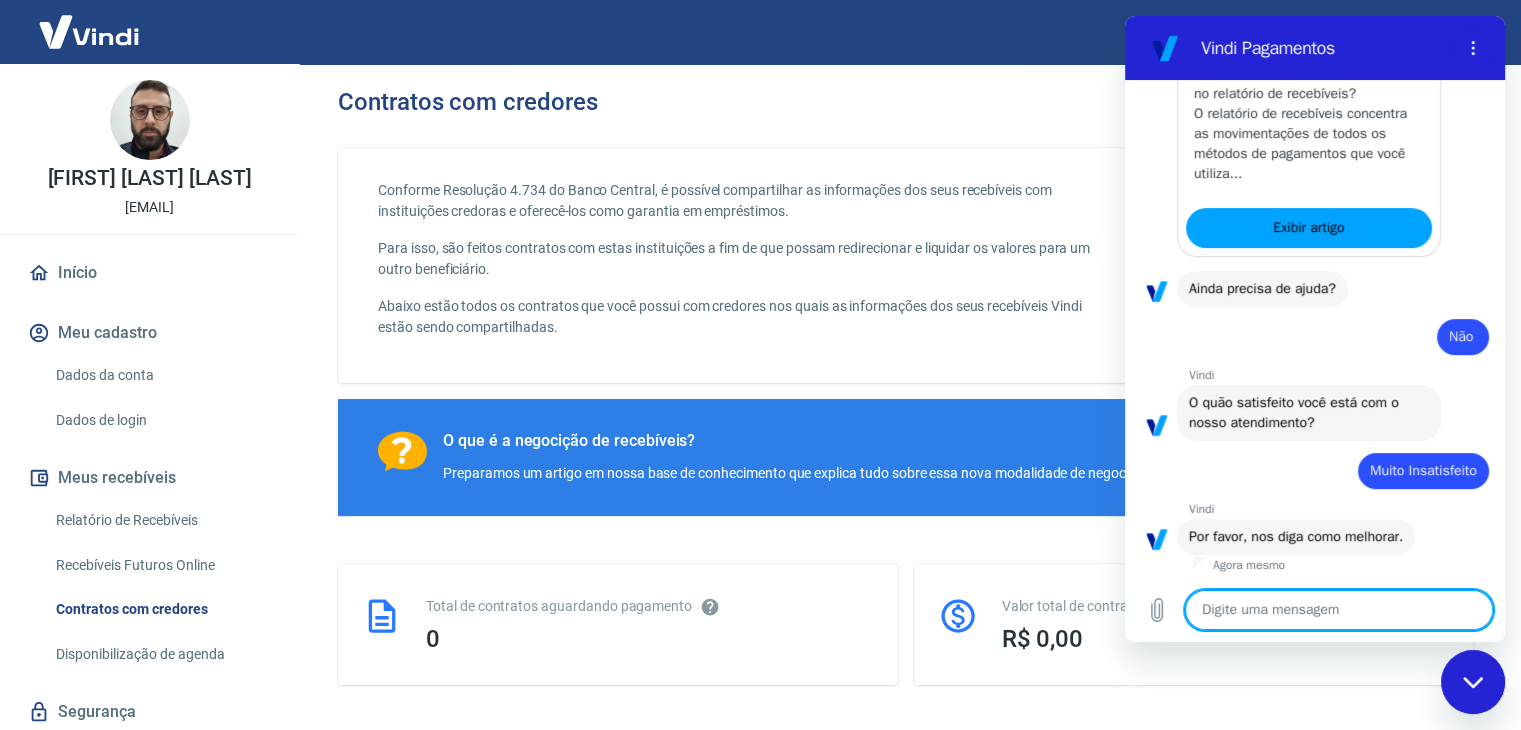 type on "q" 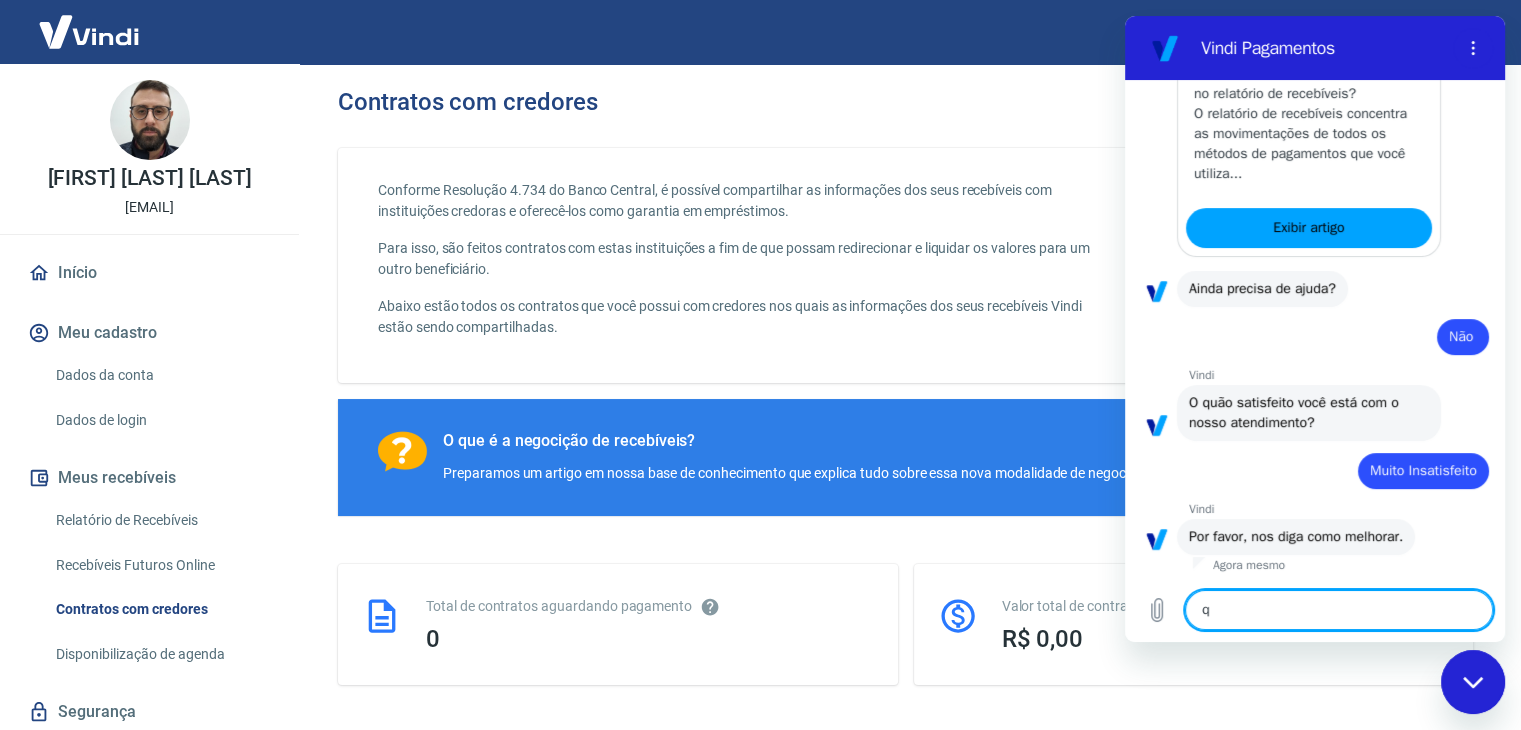 type on "qu" 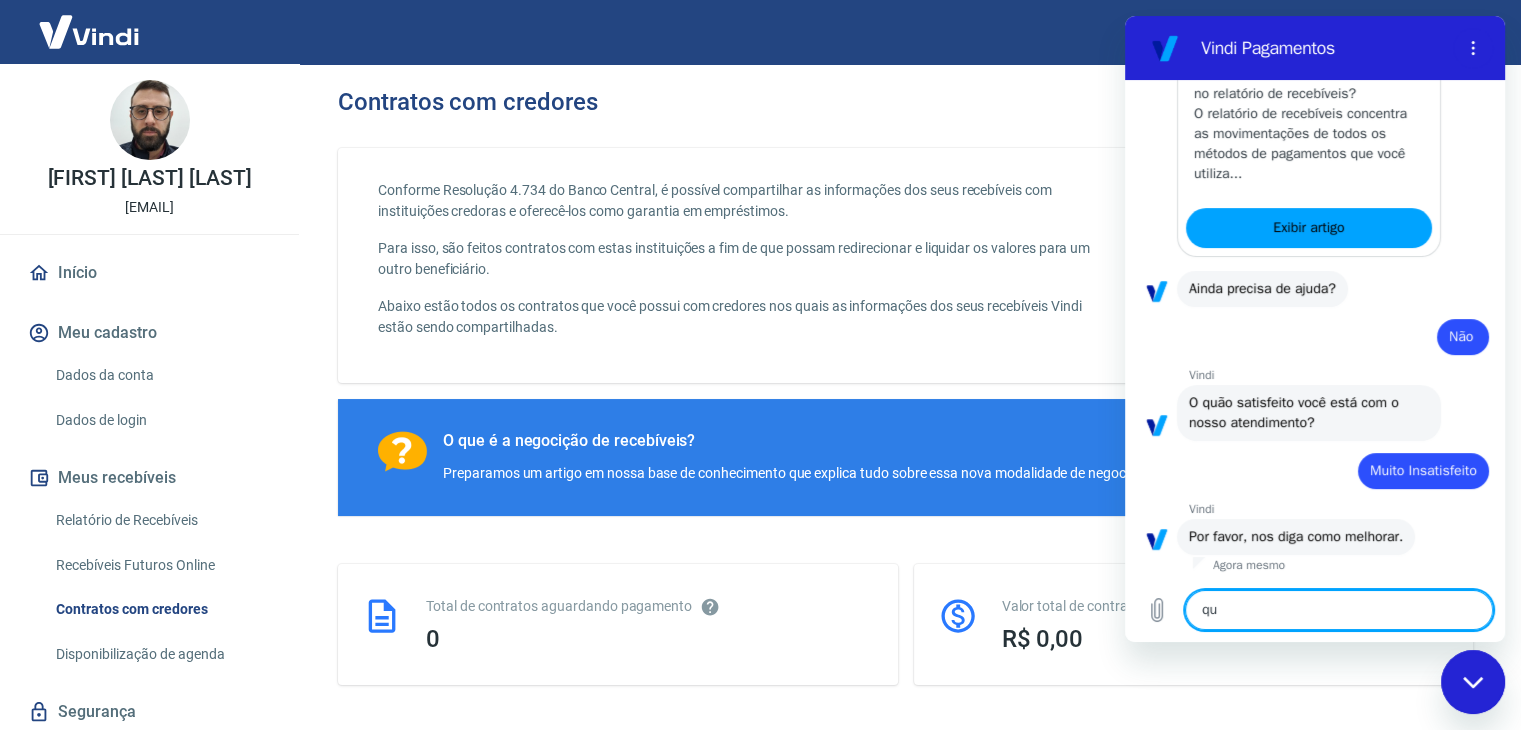 type on "que" 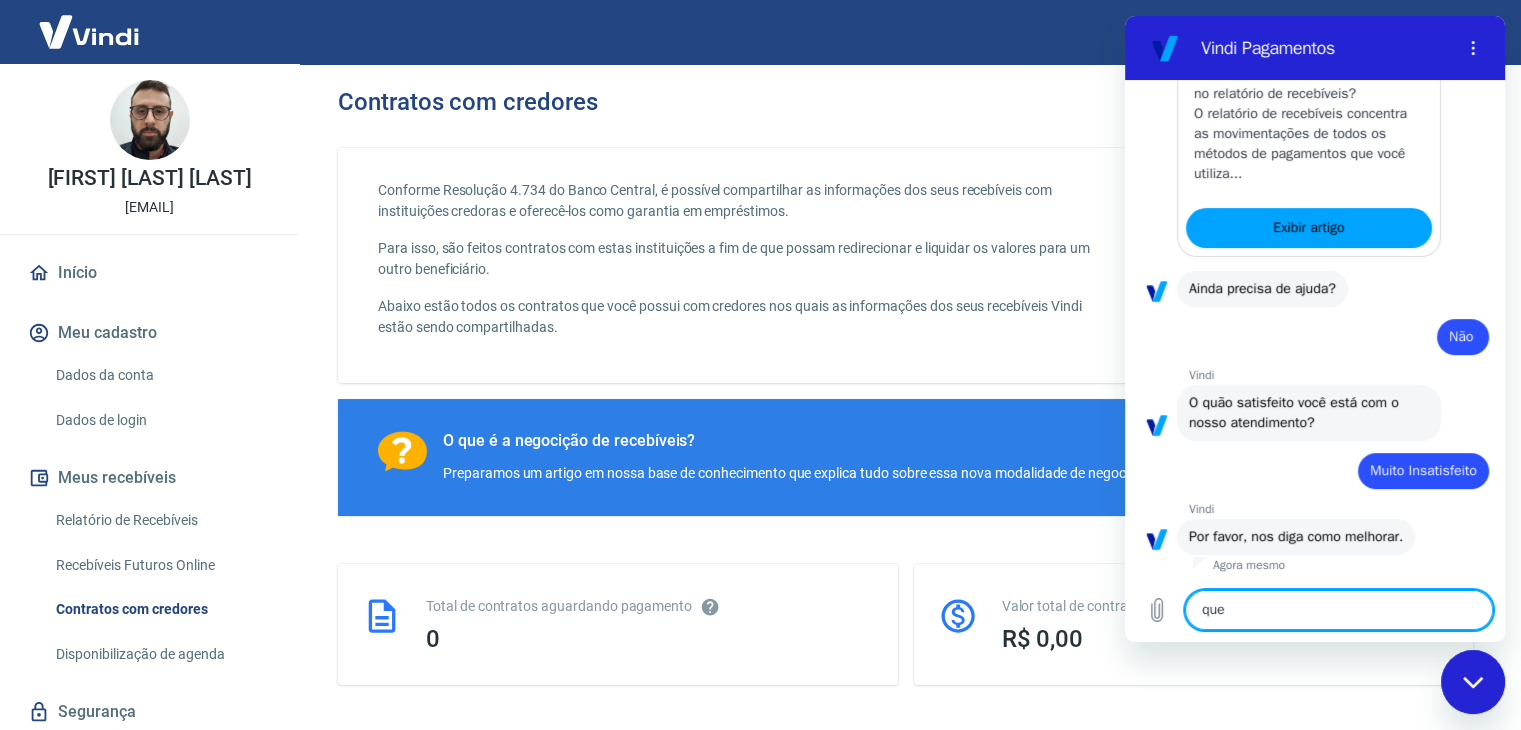 type on "x" 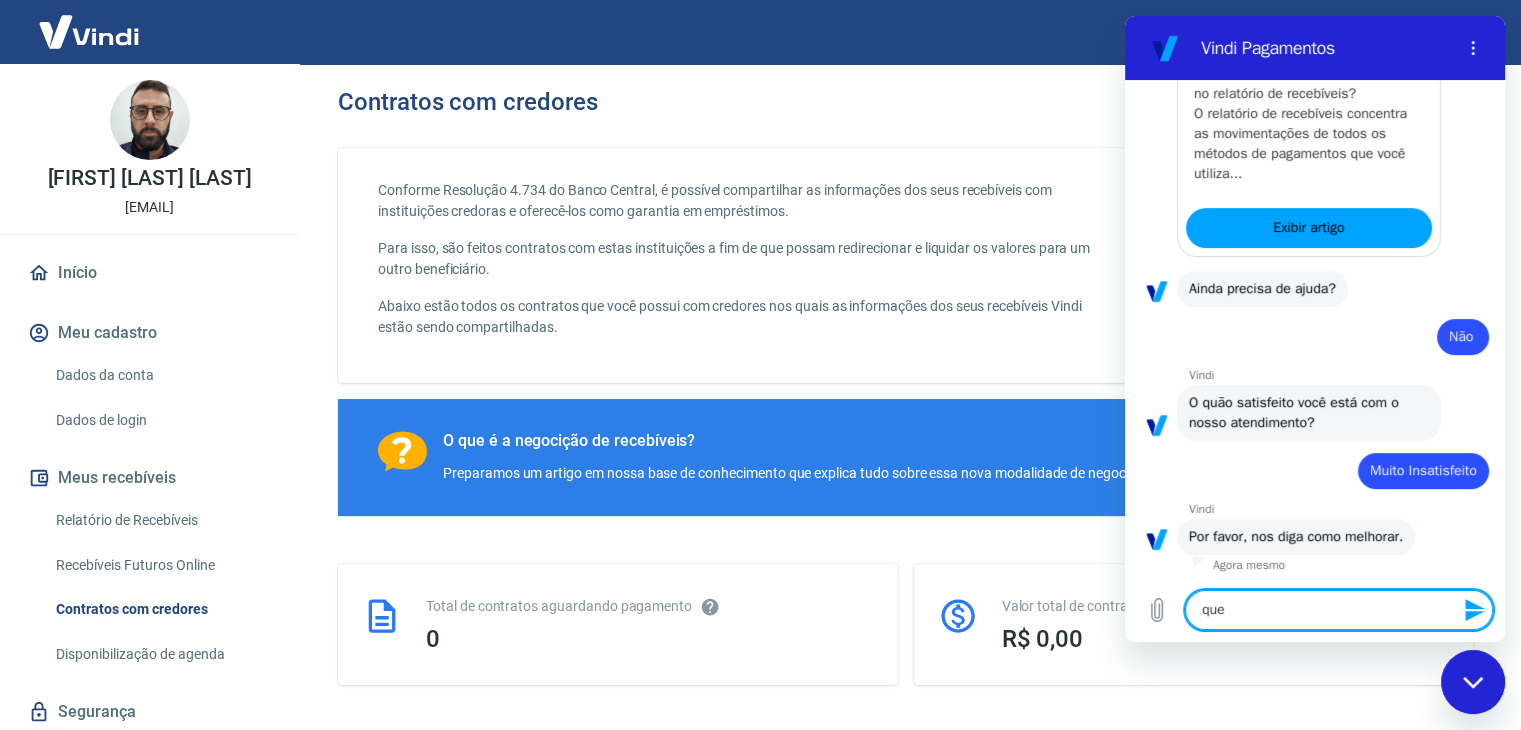 type on "quer" 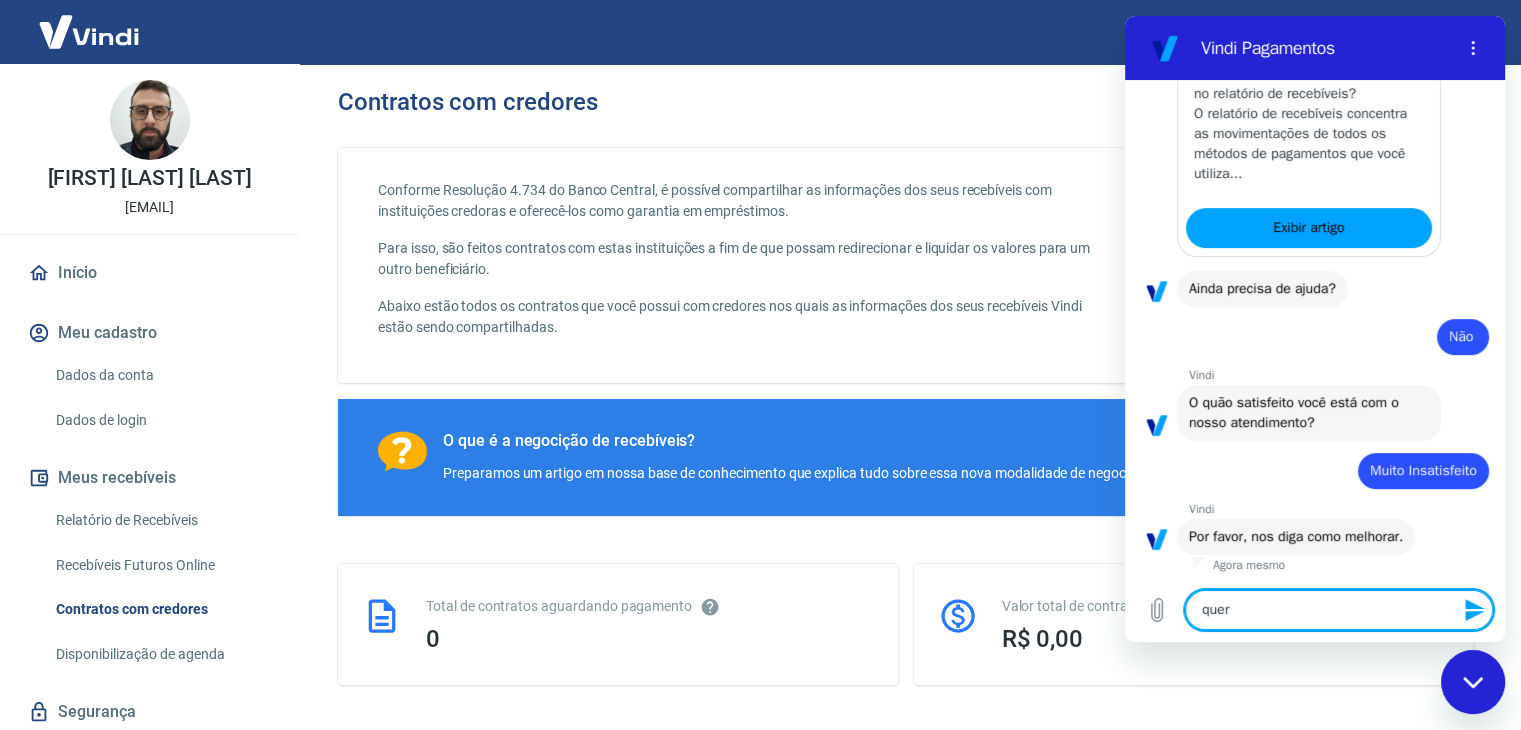 type on "quero" 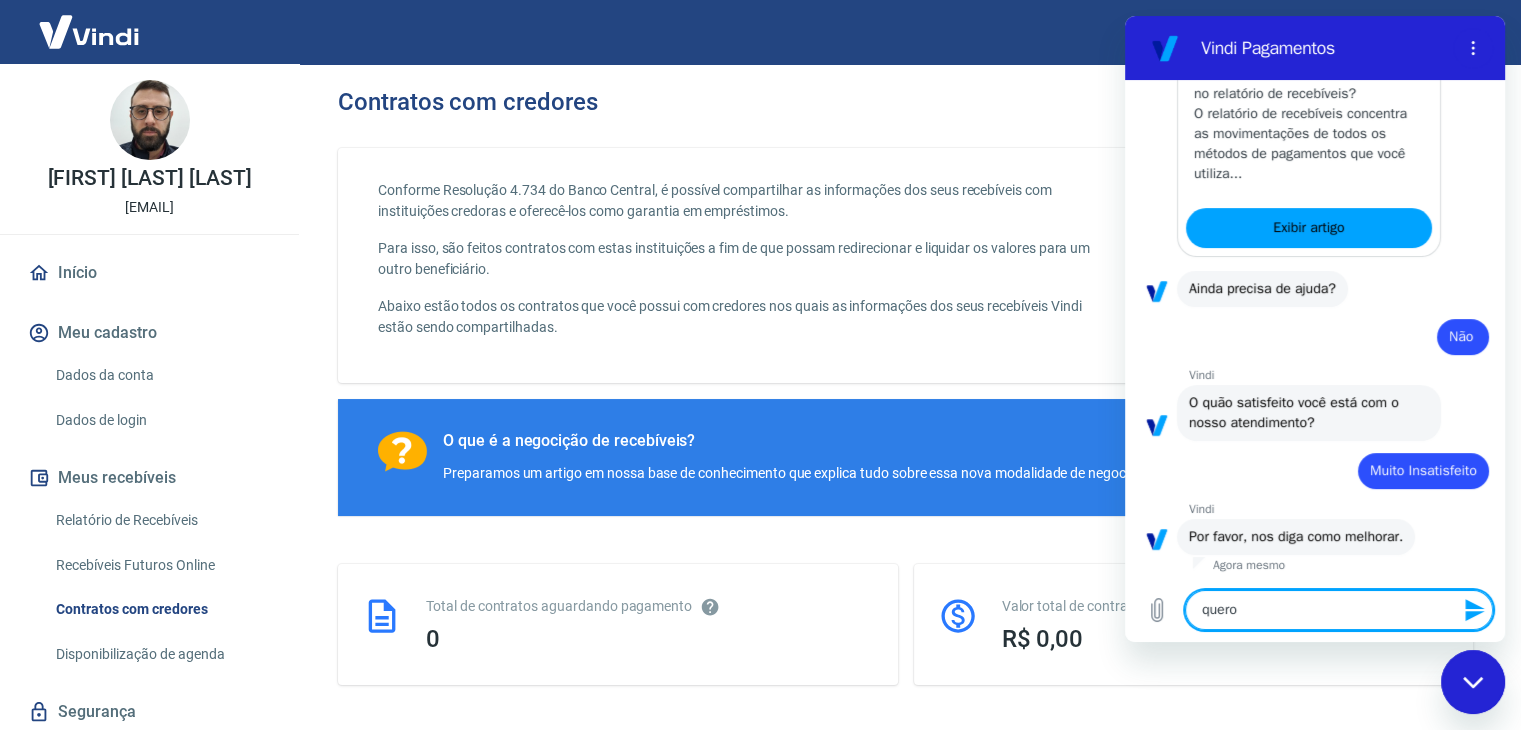 type on "quero" 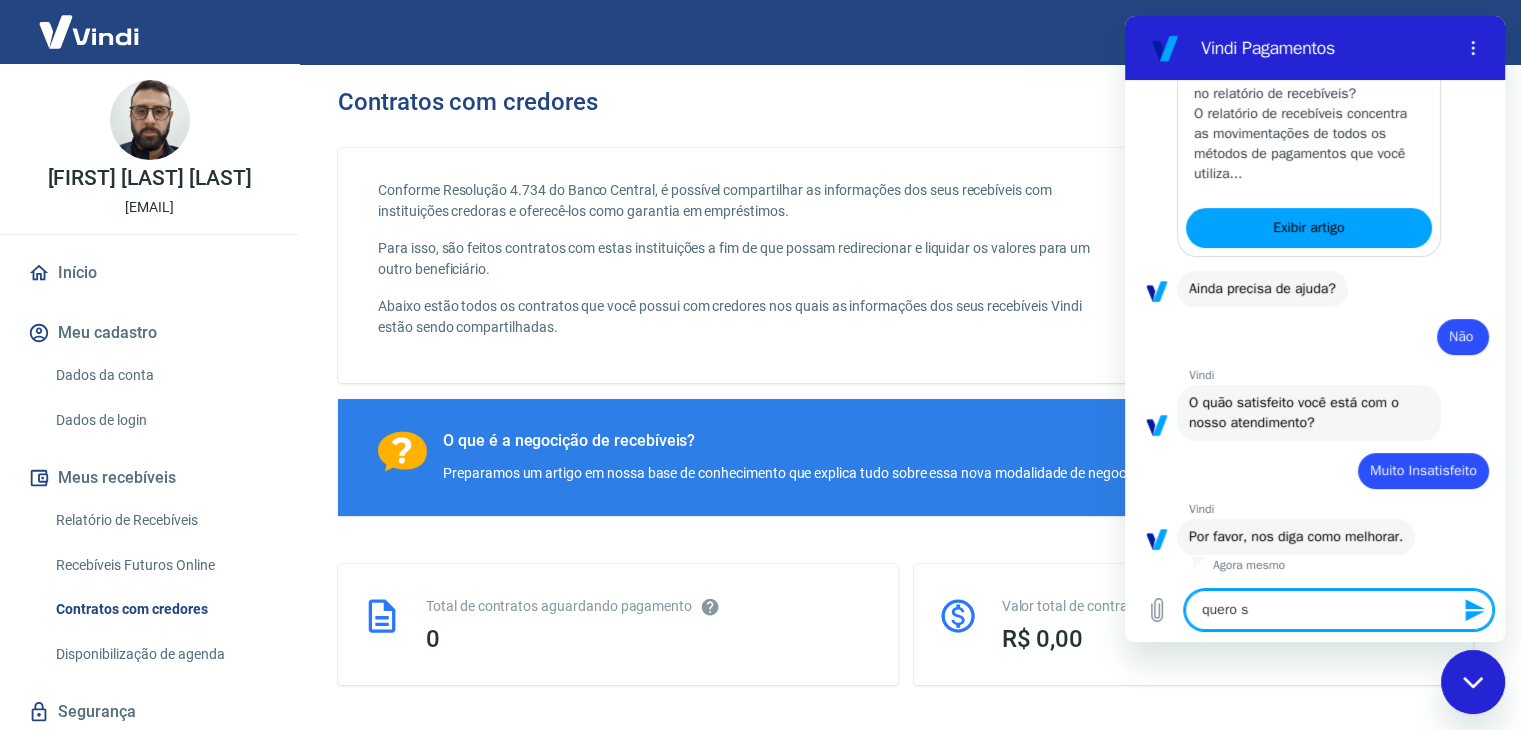 type on "quero se" 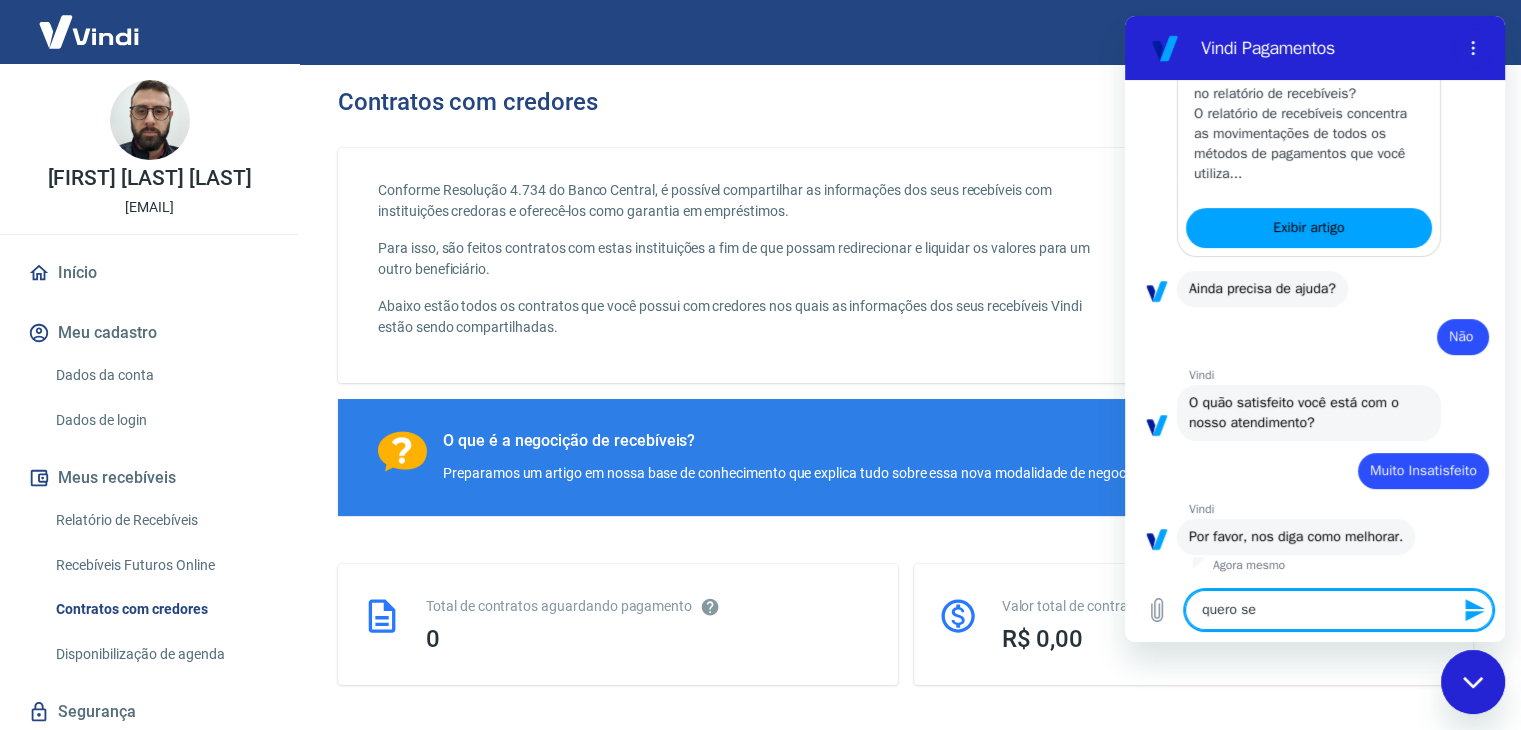 type on "quero sel" 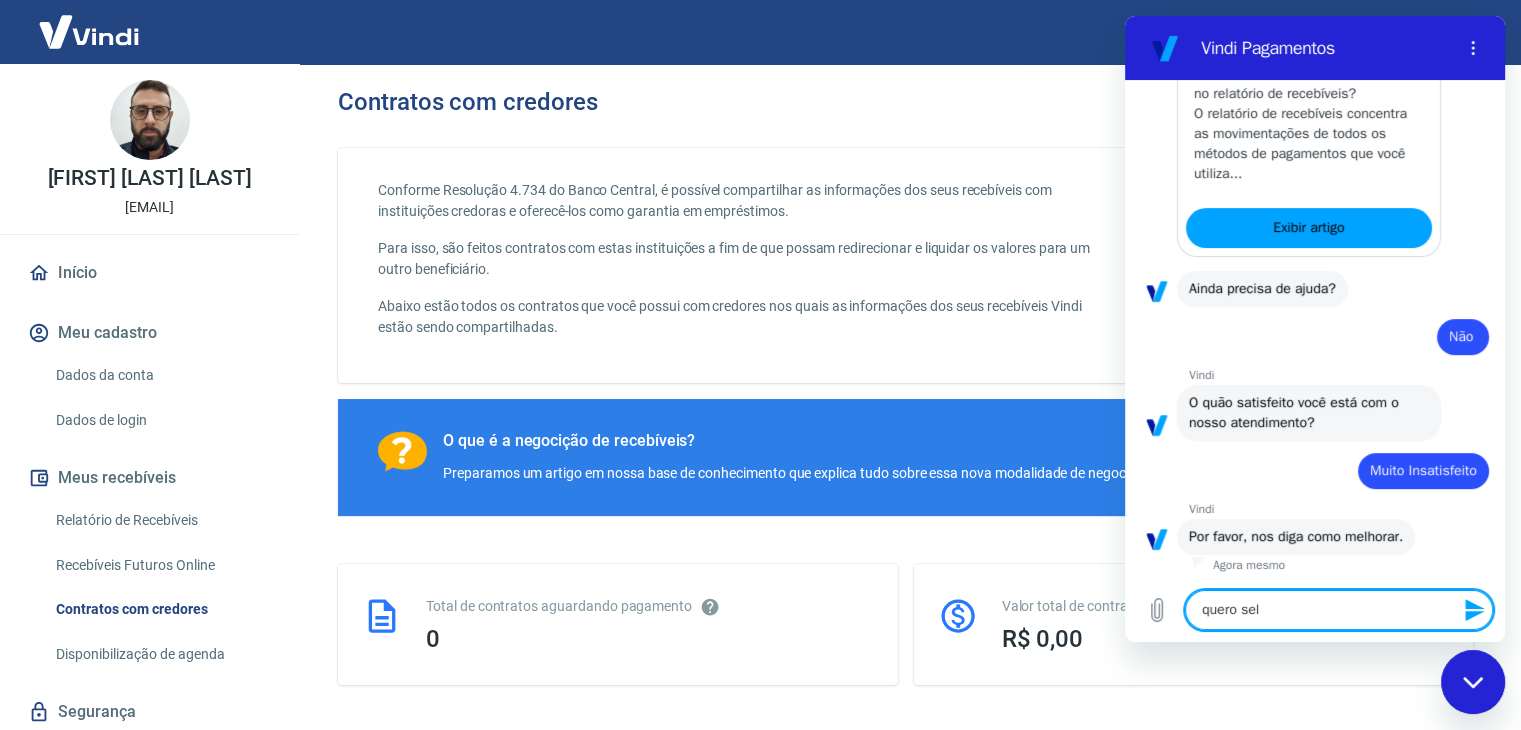 type on "quero sele" 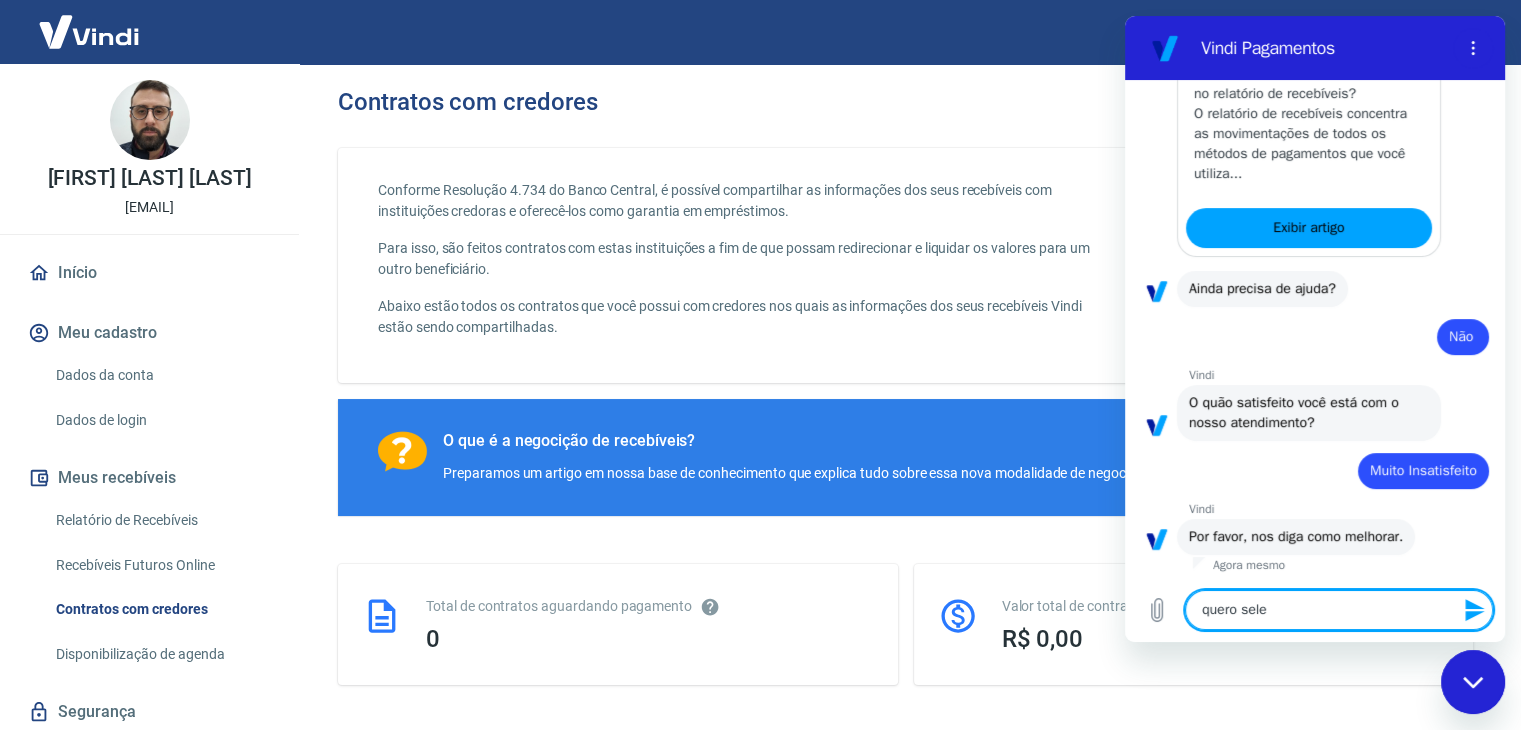 type on "quero selec" 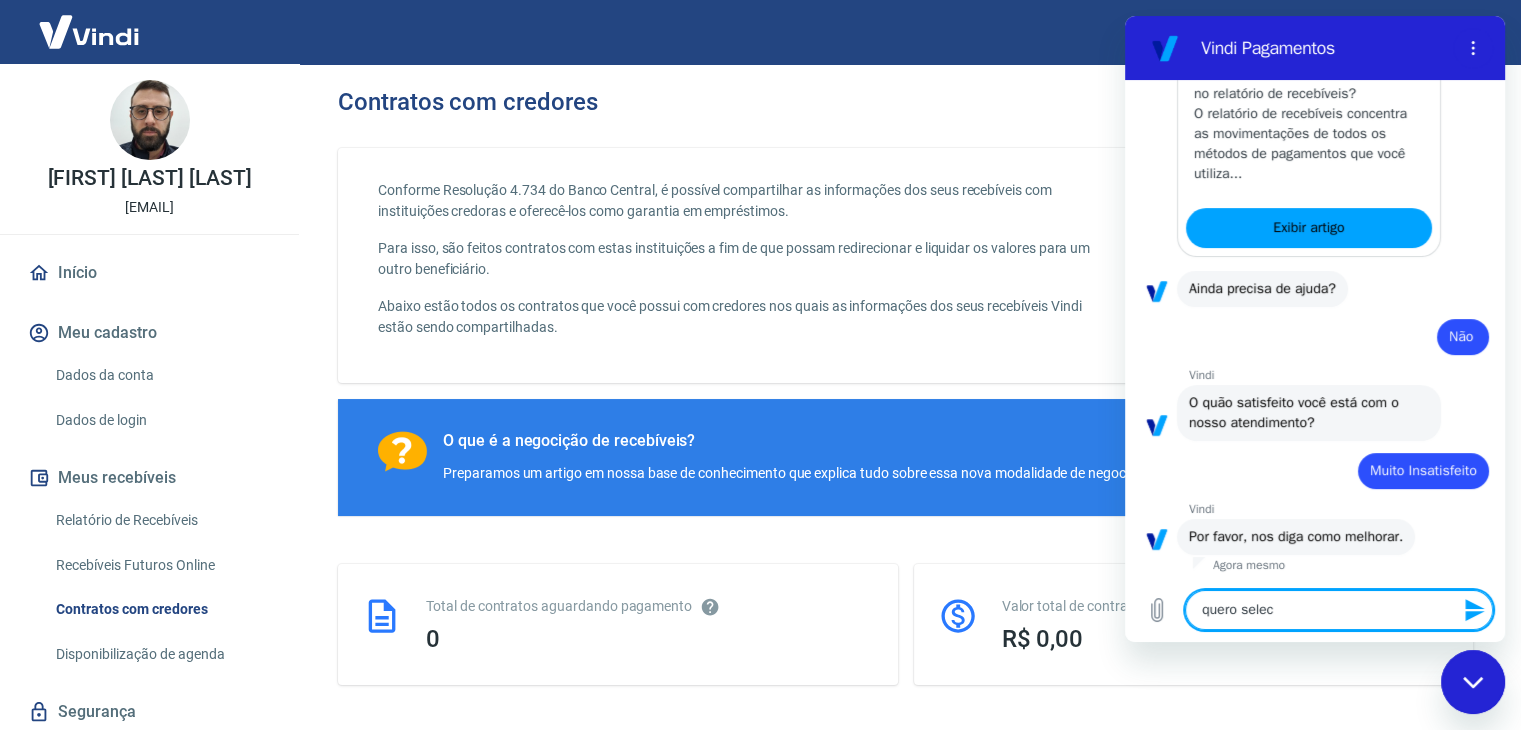 type on "quero seleci" 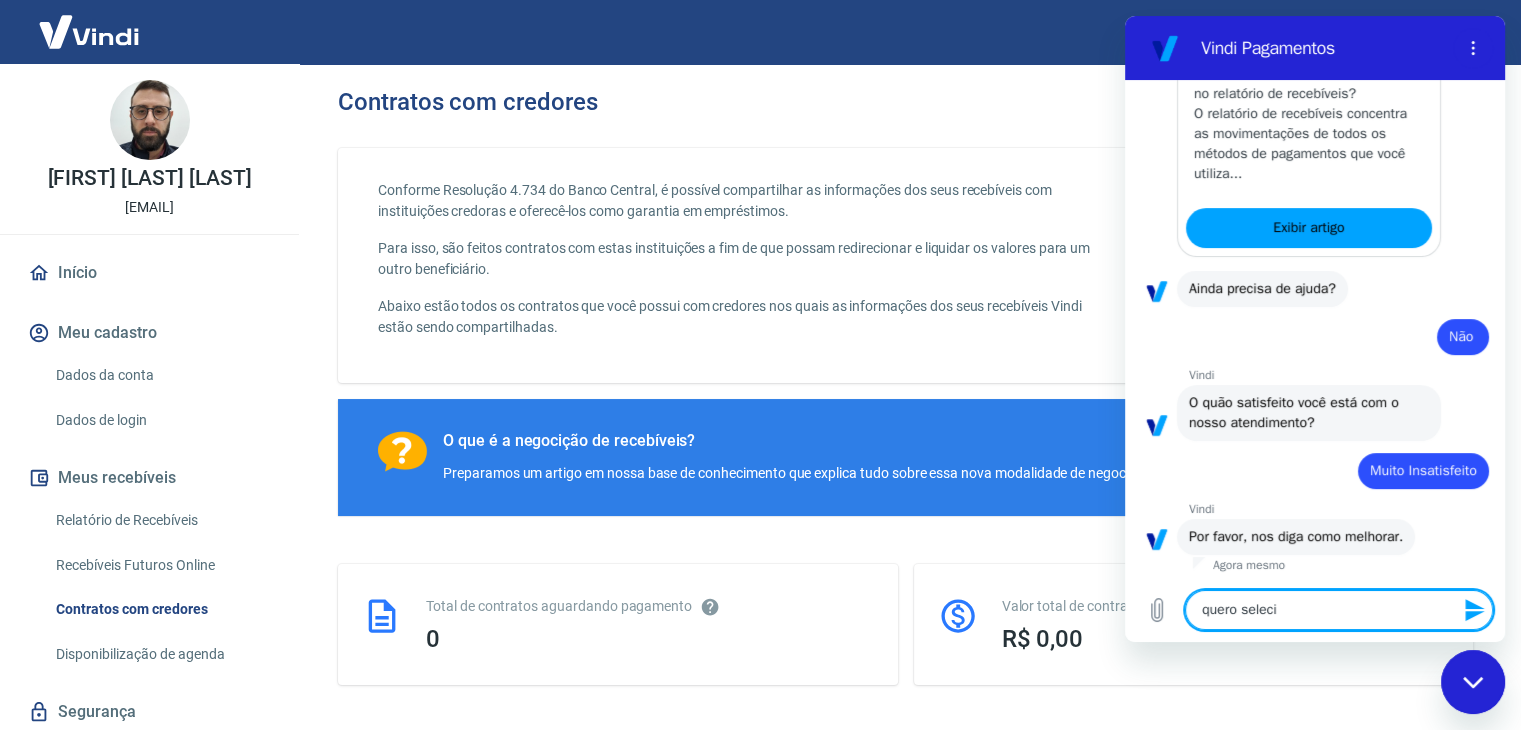 type on "quero selecio" 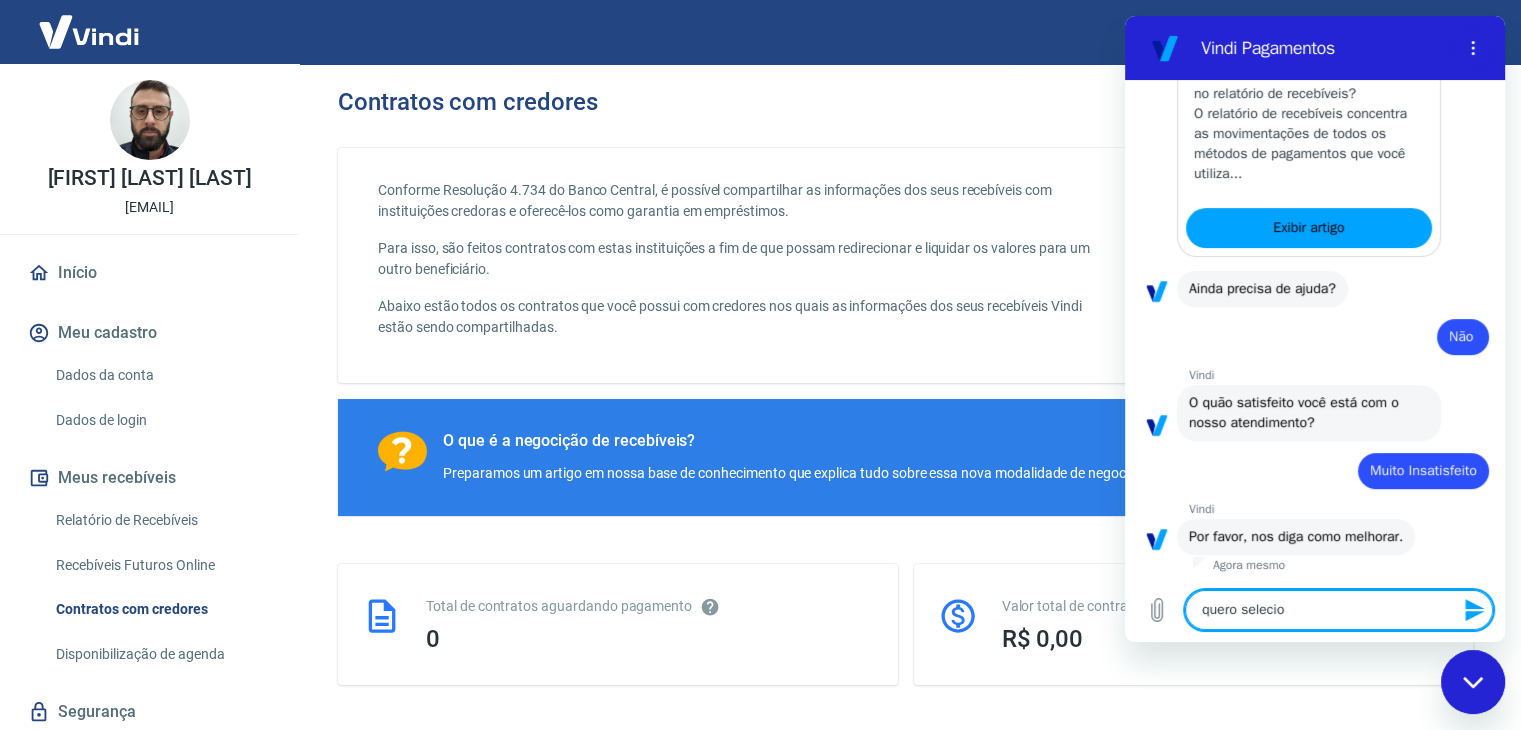 type on "quero selecion" 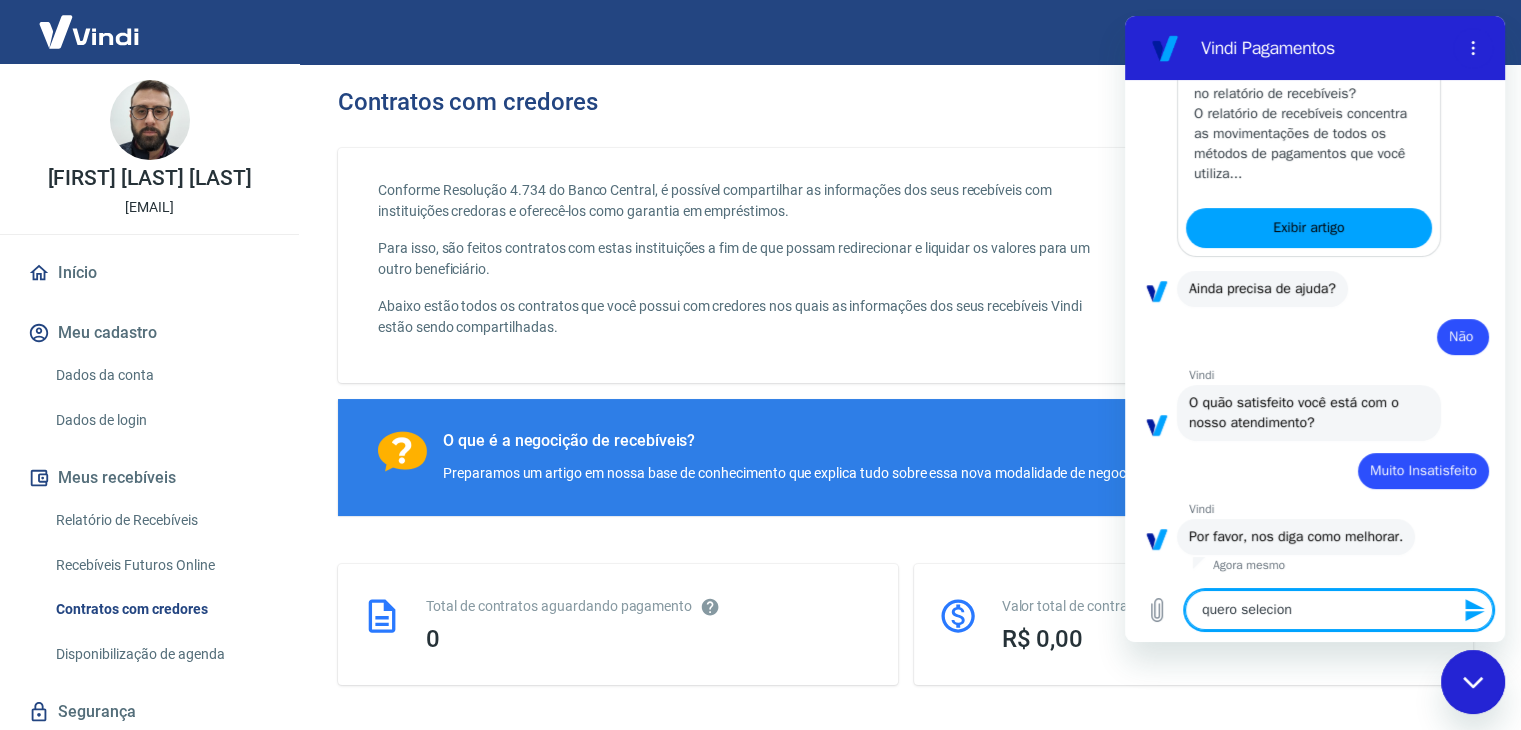 type on "quero seleciona" 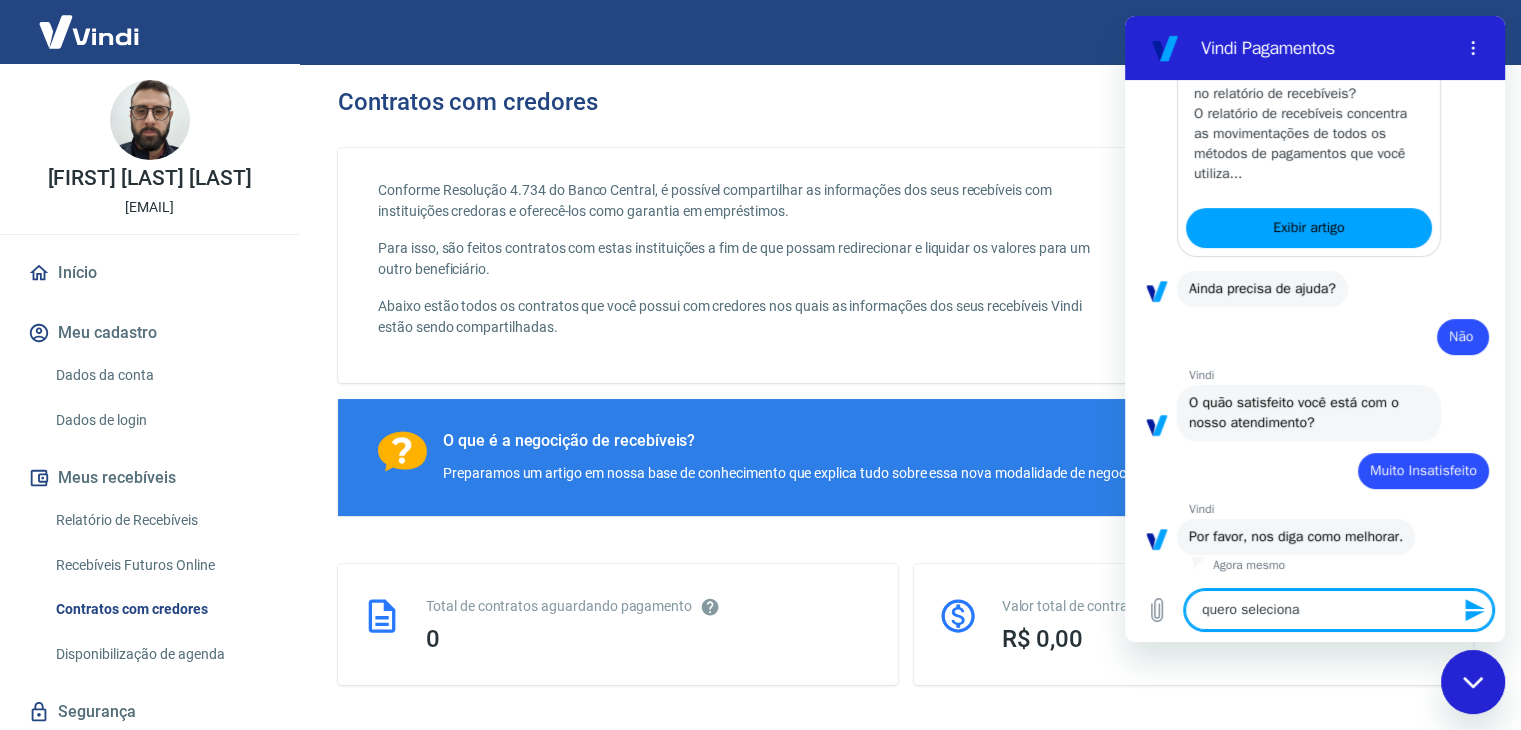 type on "quero selecionar" 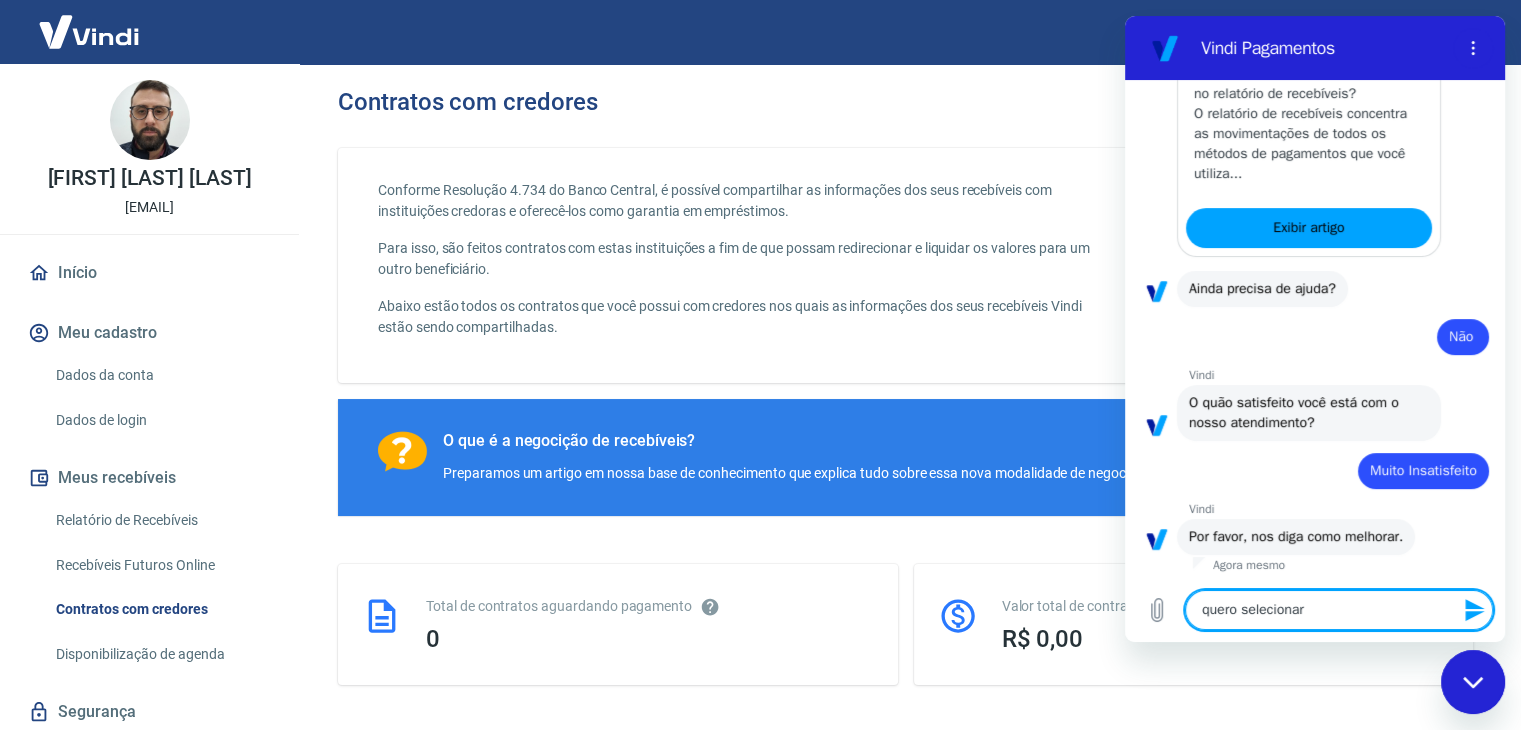 type on "quero selecionar" 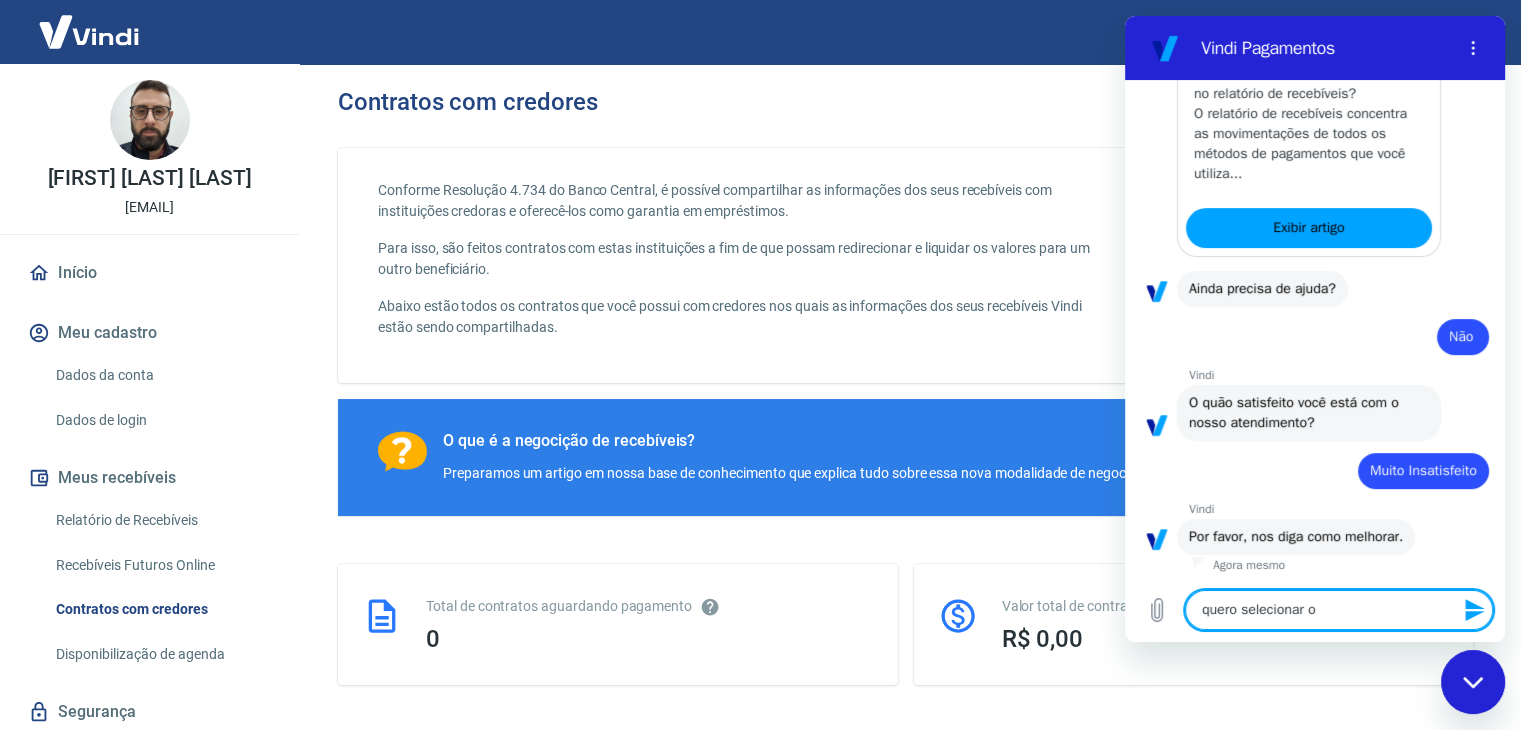 type on "quero selecionar ou" 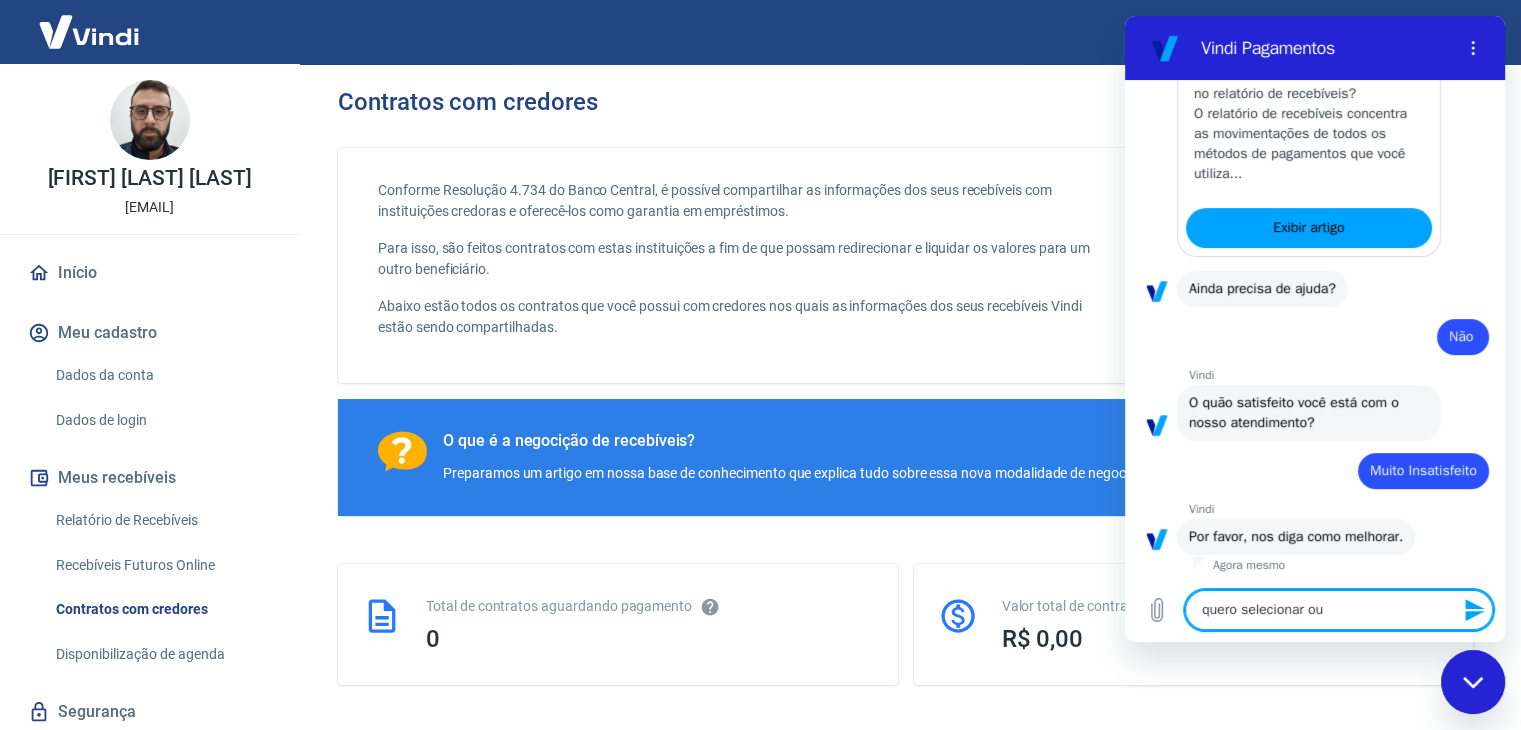 type on "quero selecionar out" 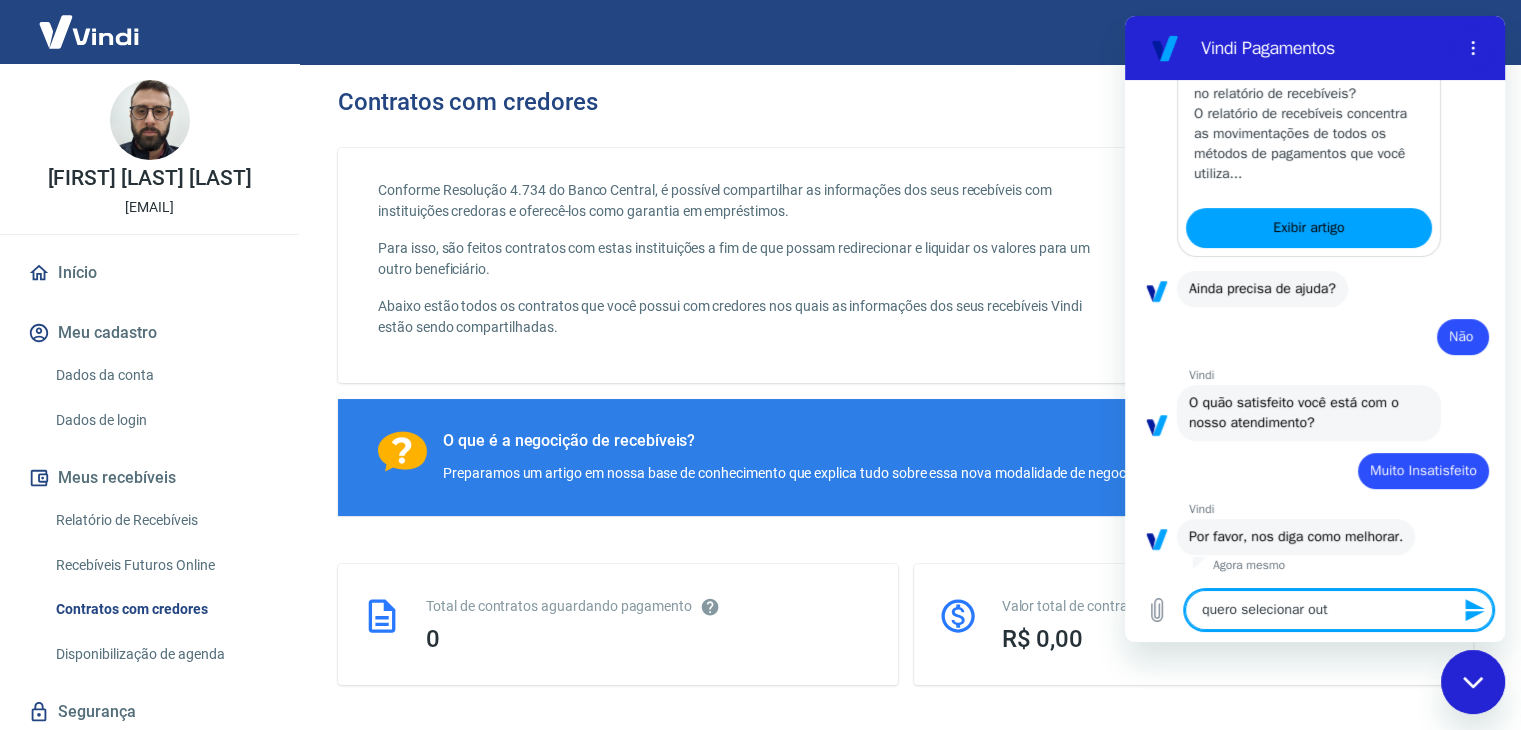 type on "x" 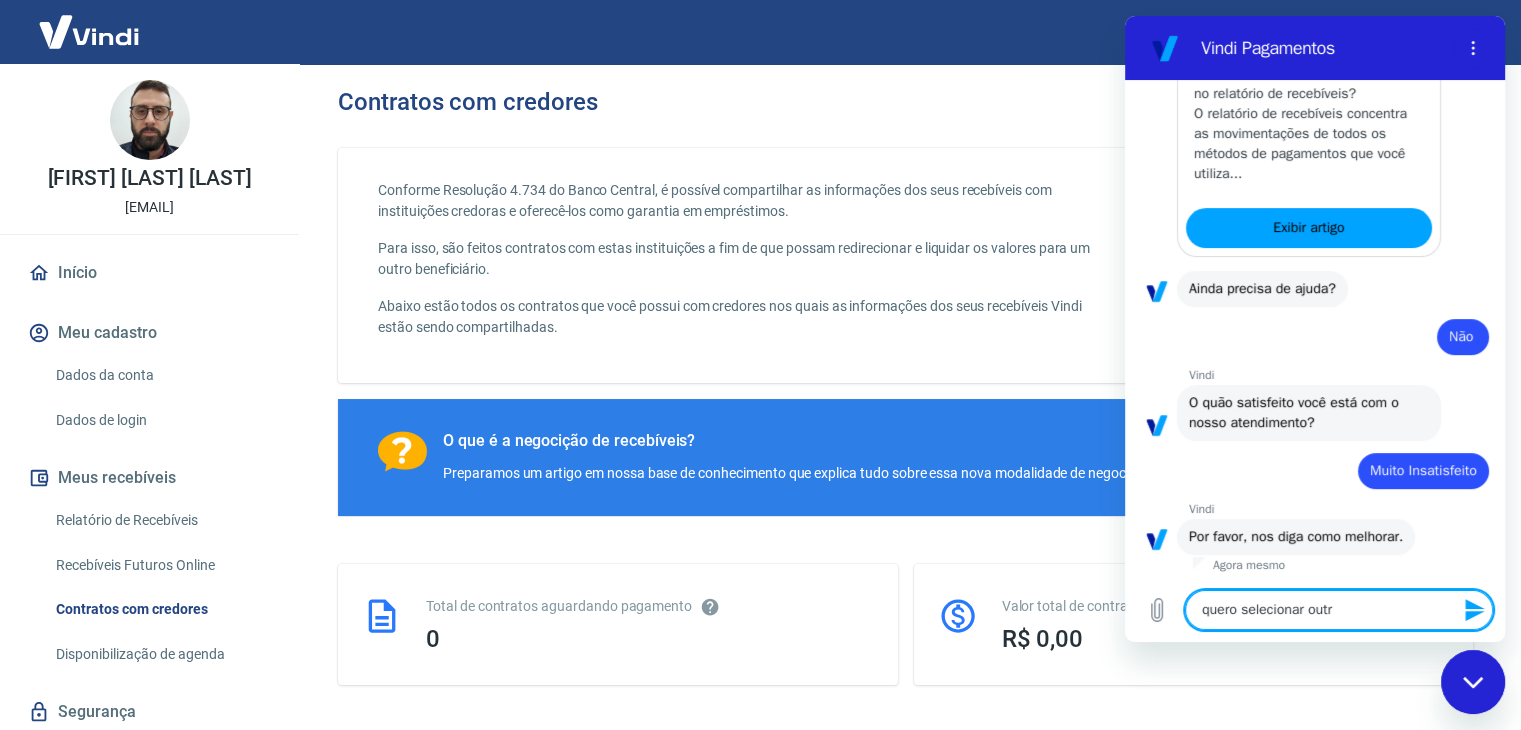 type on "quero selecionar outra" 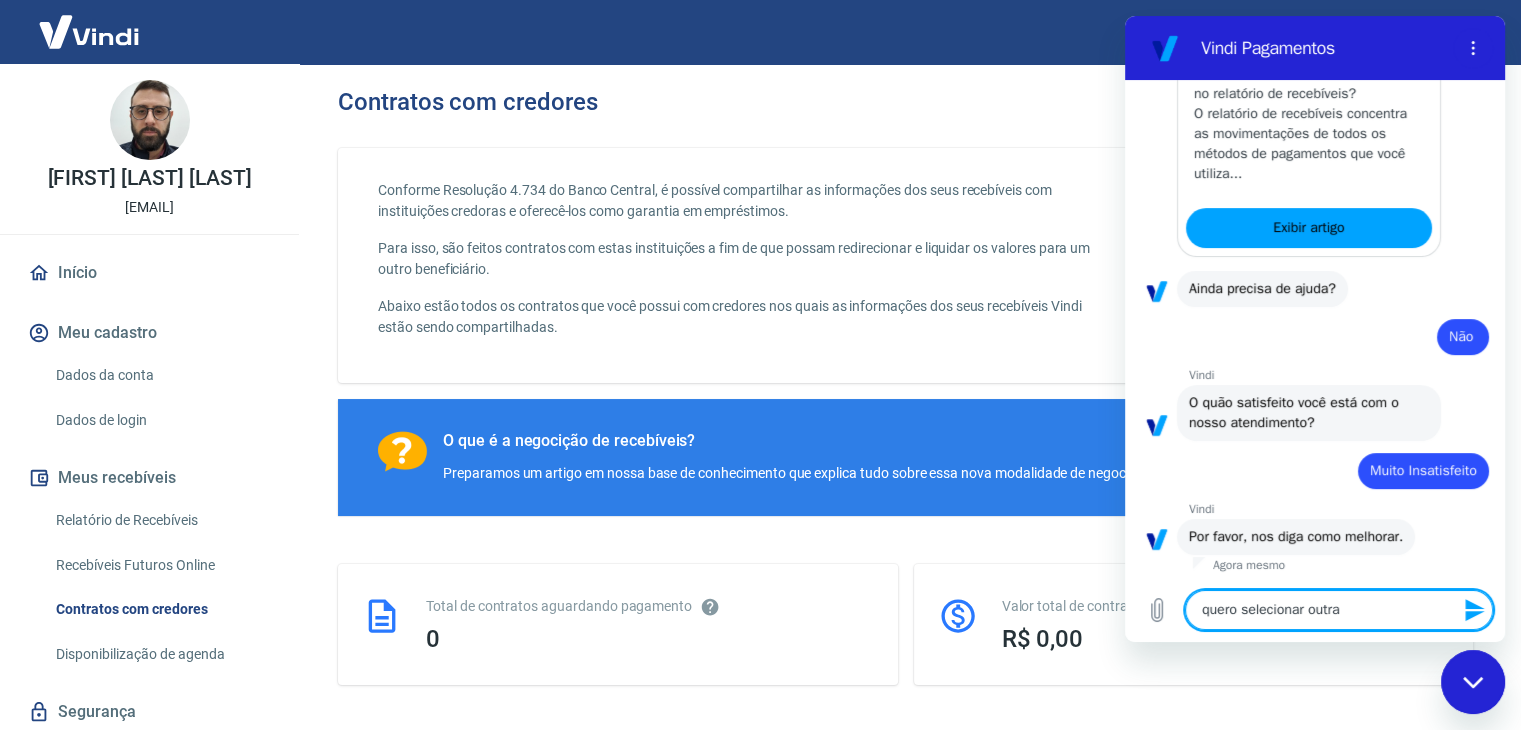 type on "quero selecionar outra" 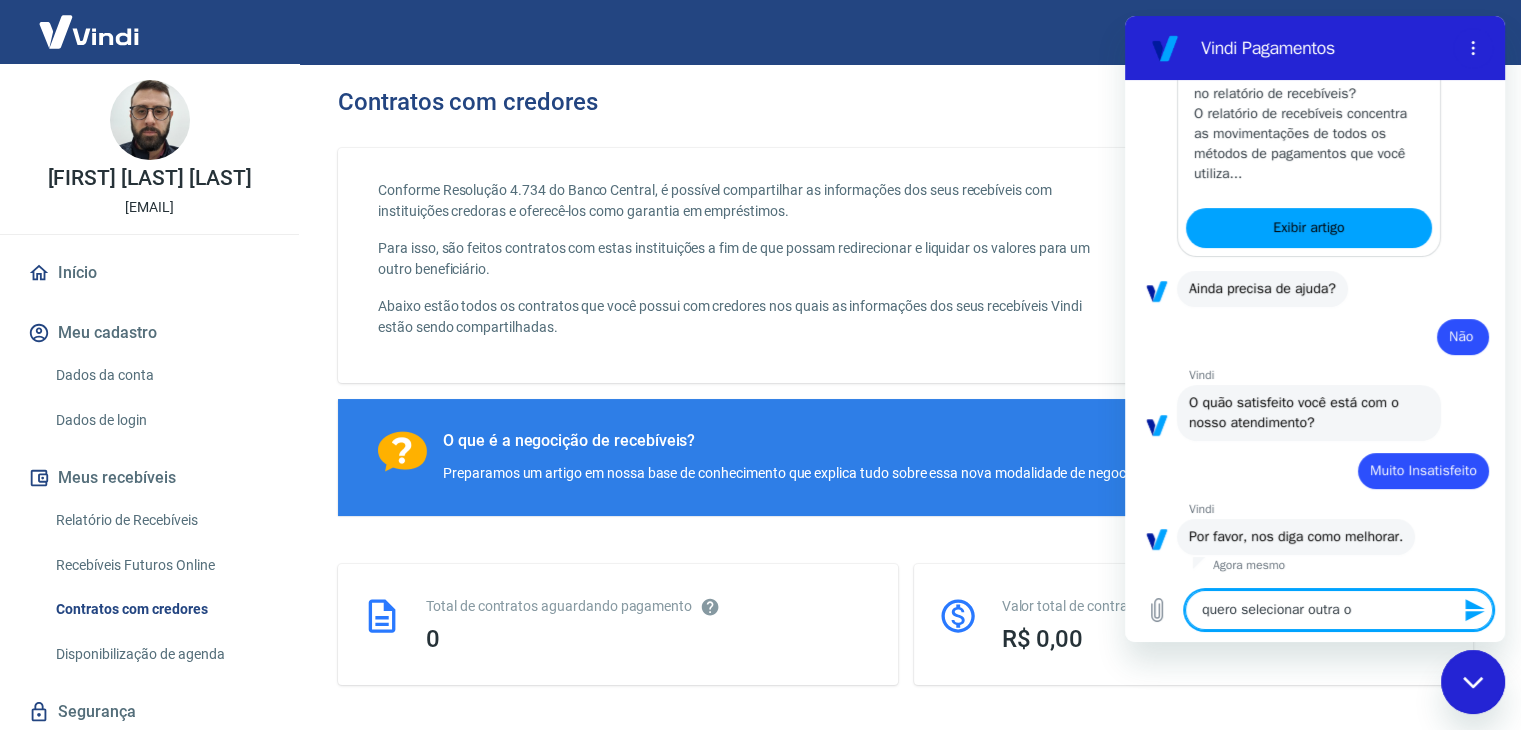 type on "quero selecionar outra op" 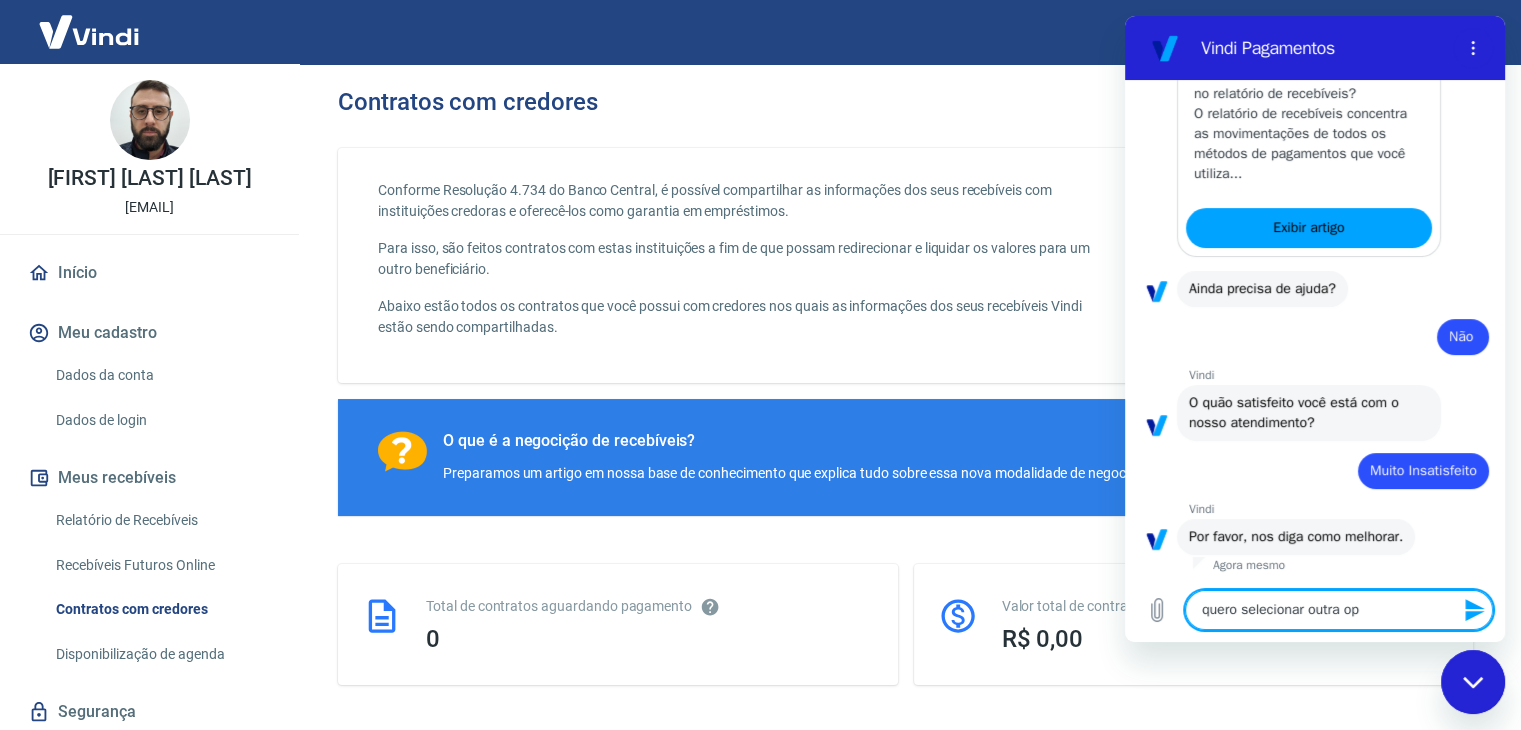 type on "quero selecionar outra ope" 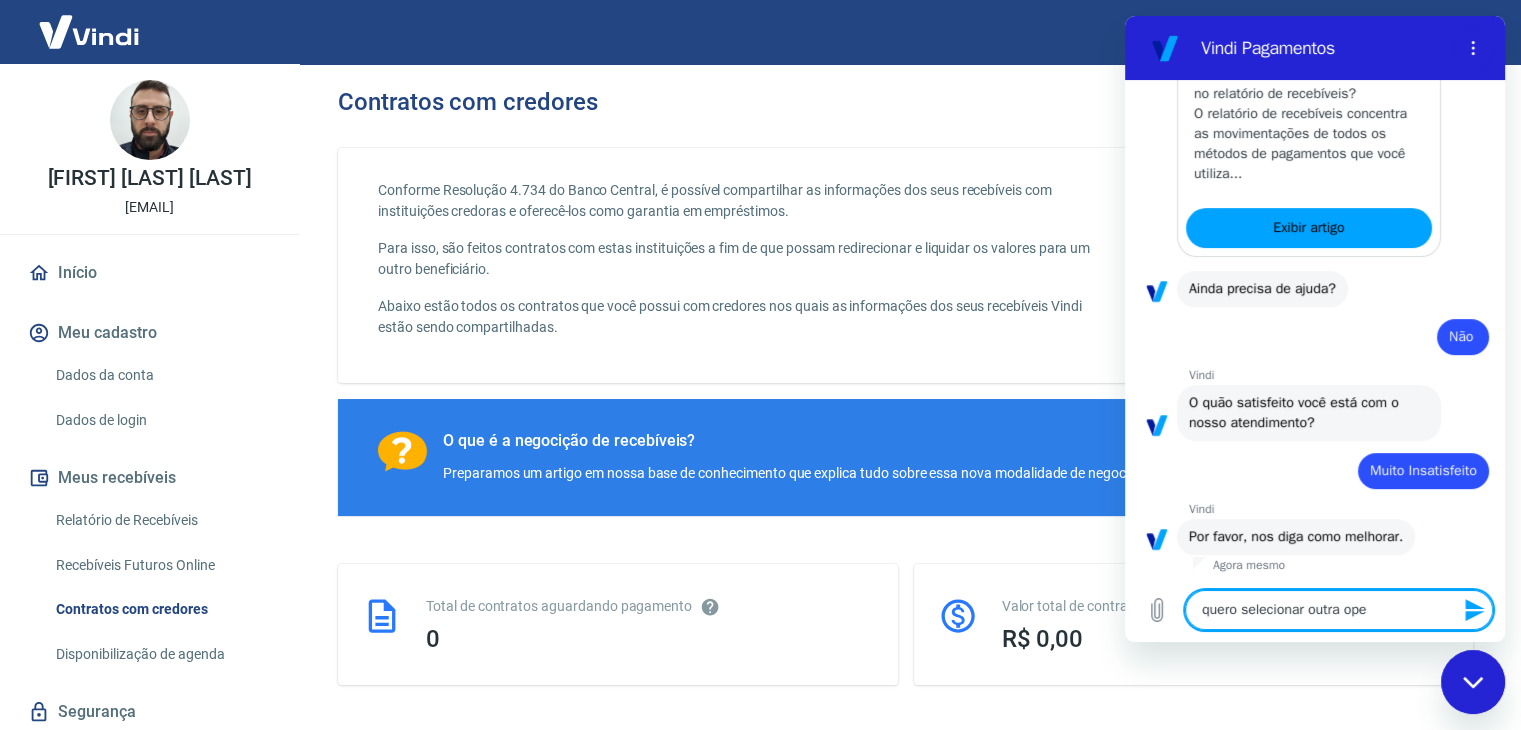 type on "quero selecionar outra op" 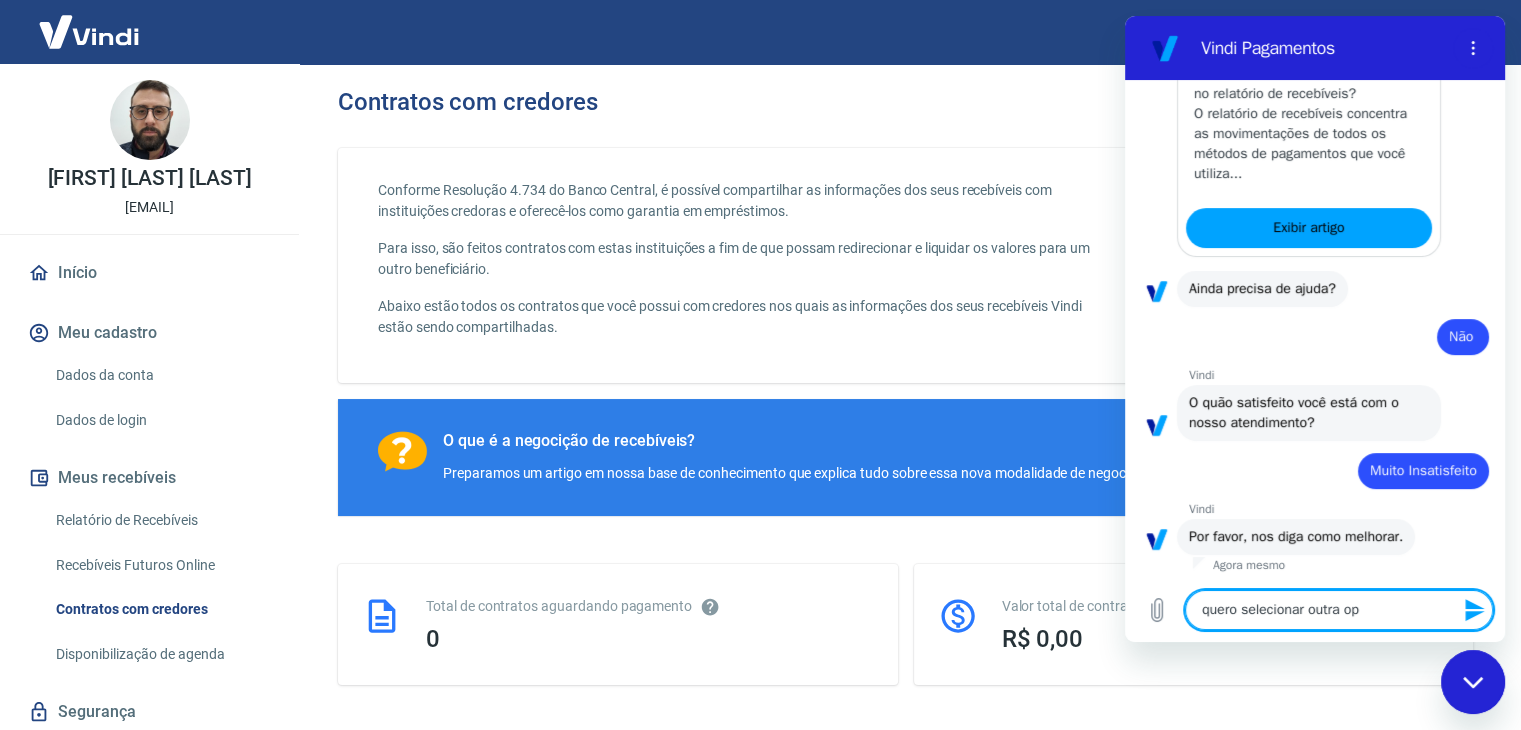 type on "quero selecionar outra opç" 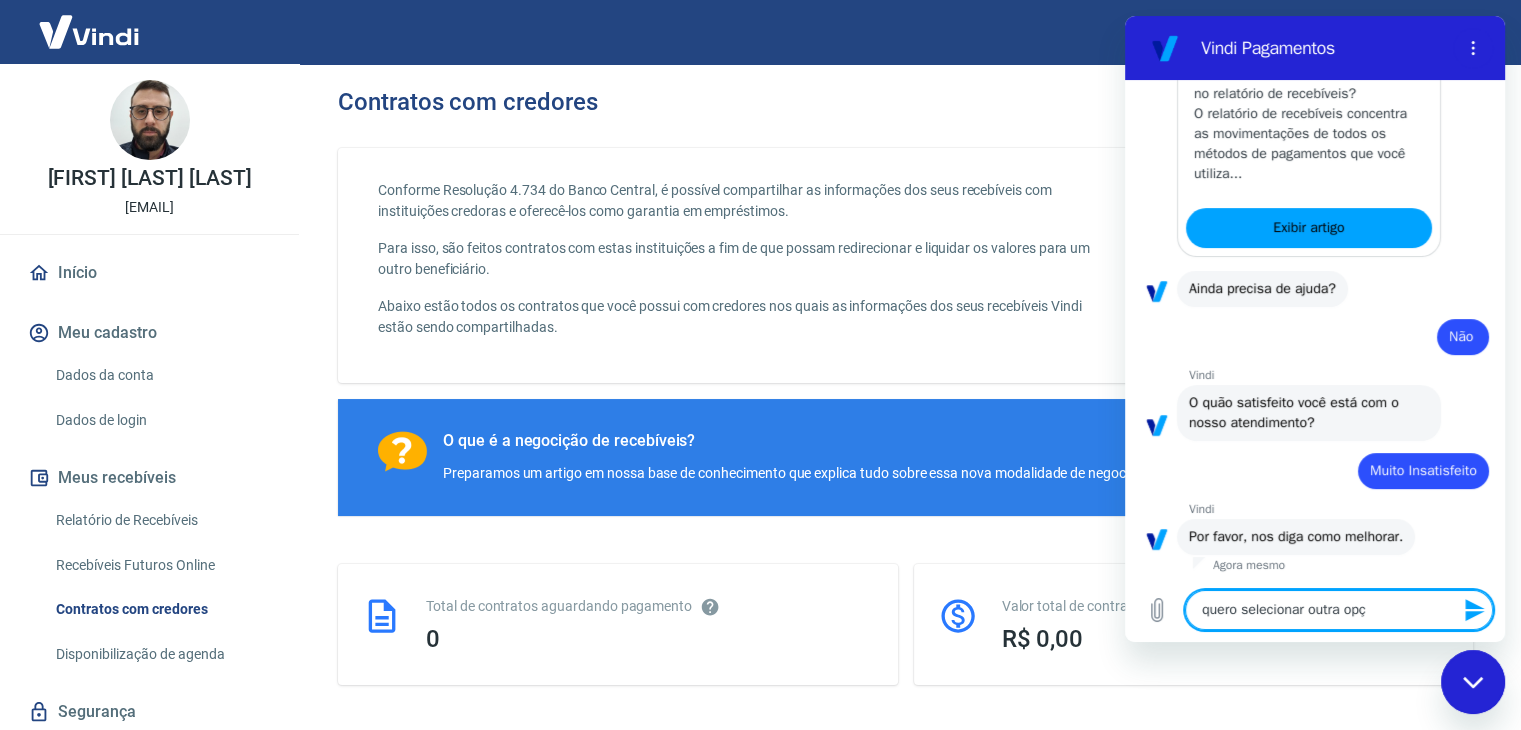 type on "quero selecionar outra opçá" 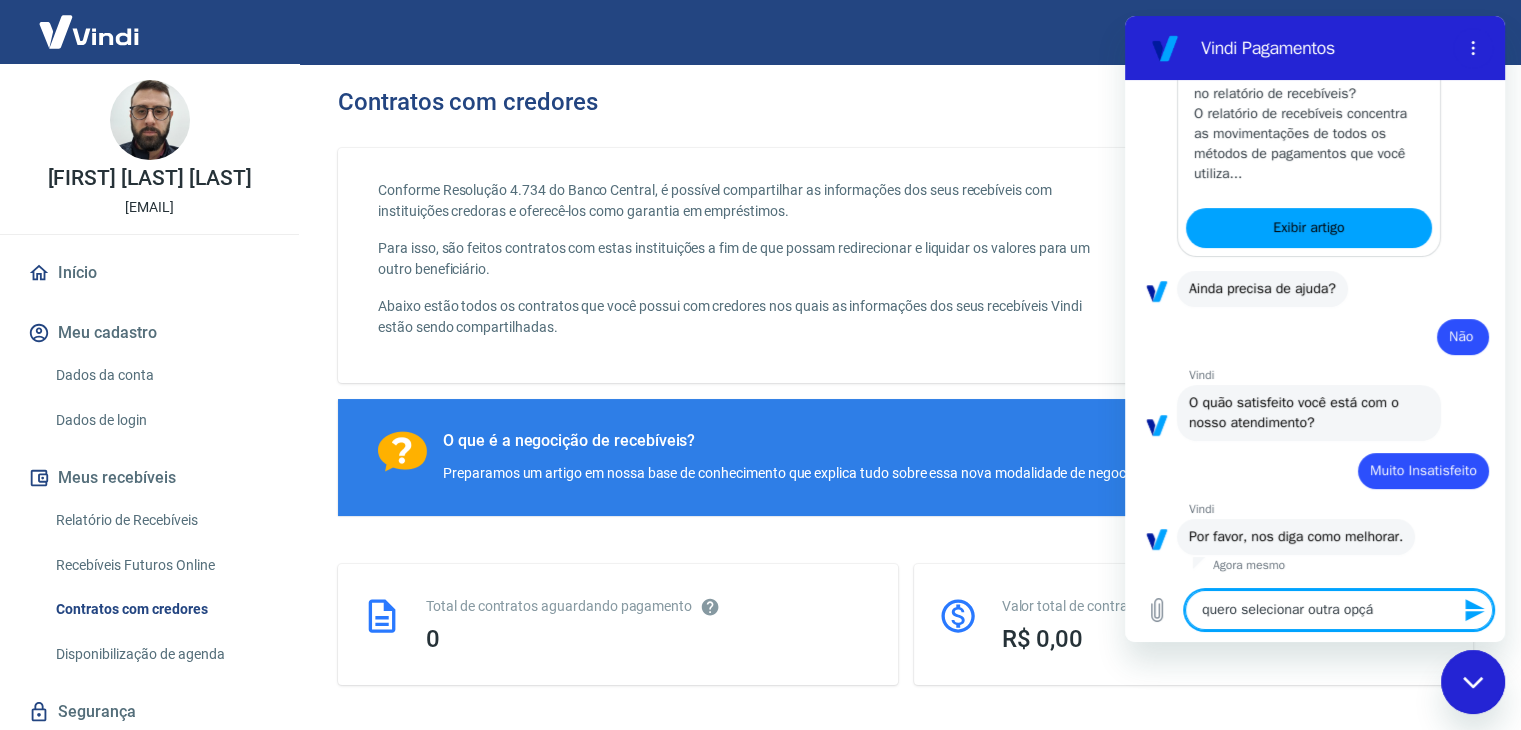 type on "quero selecionar outra opçáo" 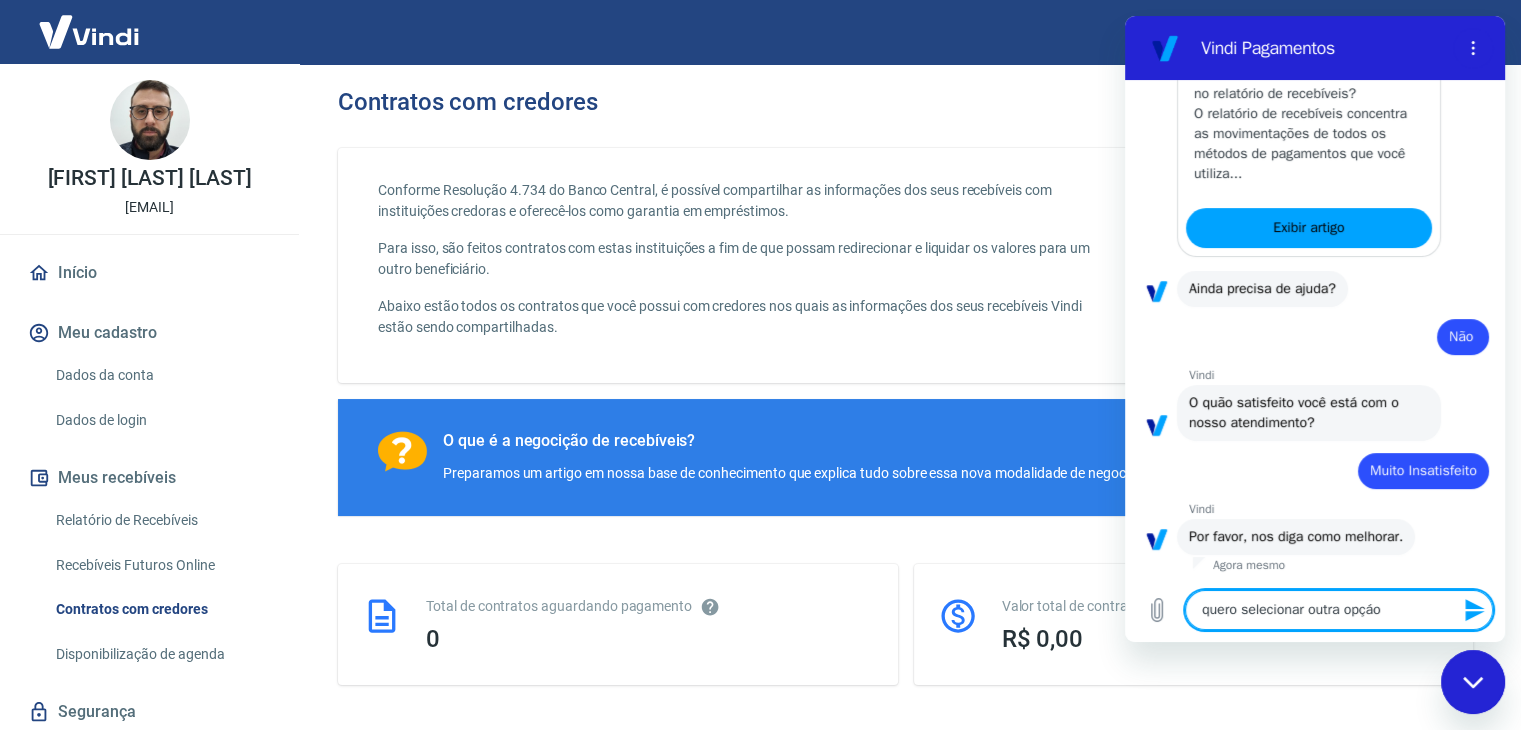 type on "quero selecionar outra opçá" 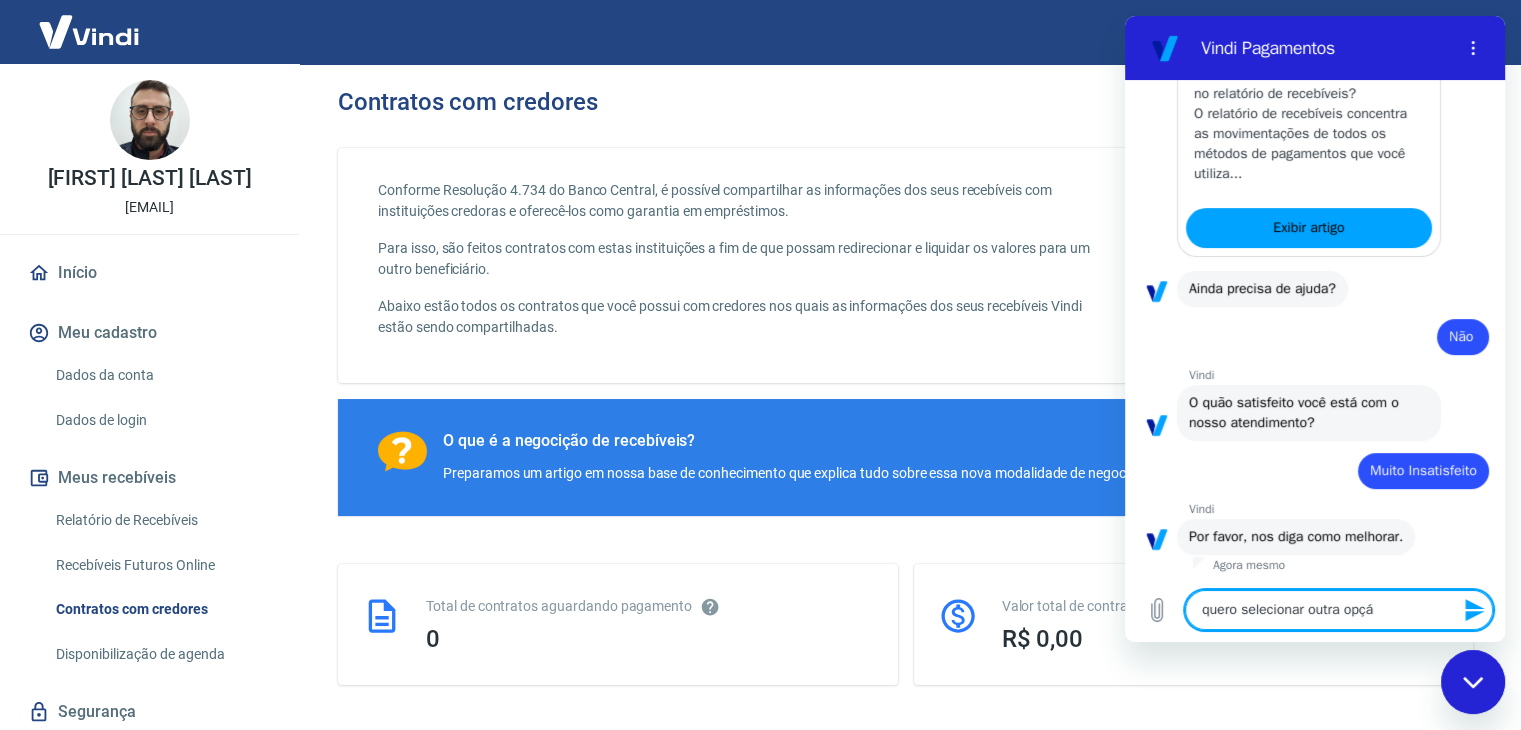 type on "quero selecionar outra opç" 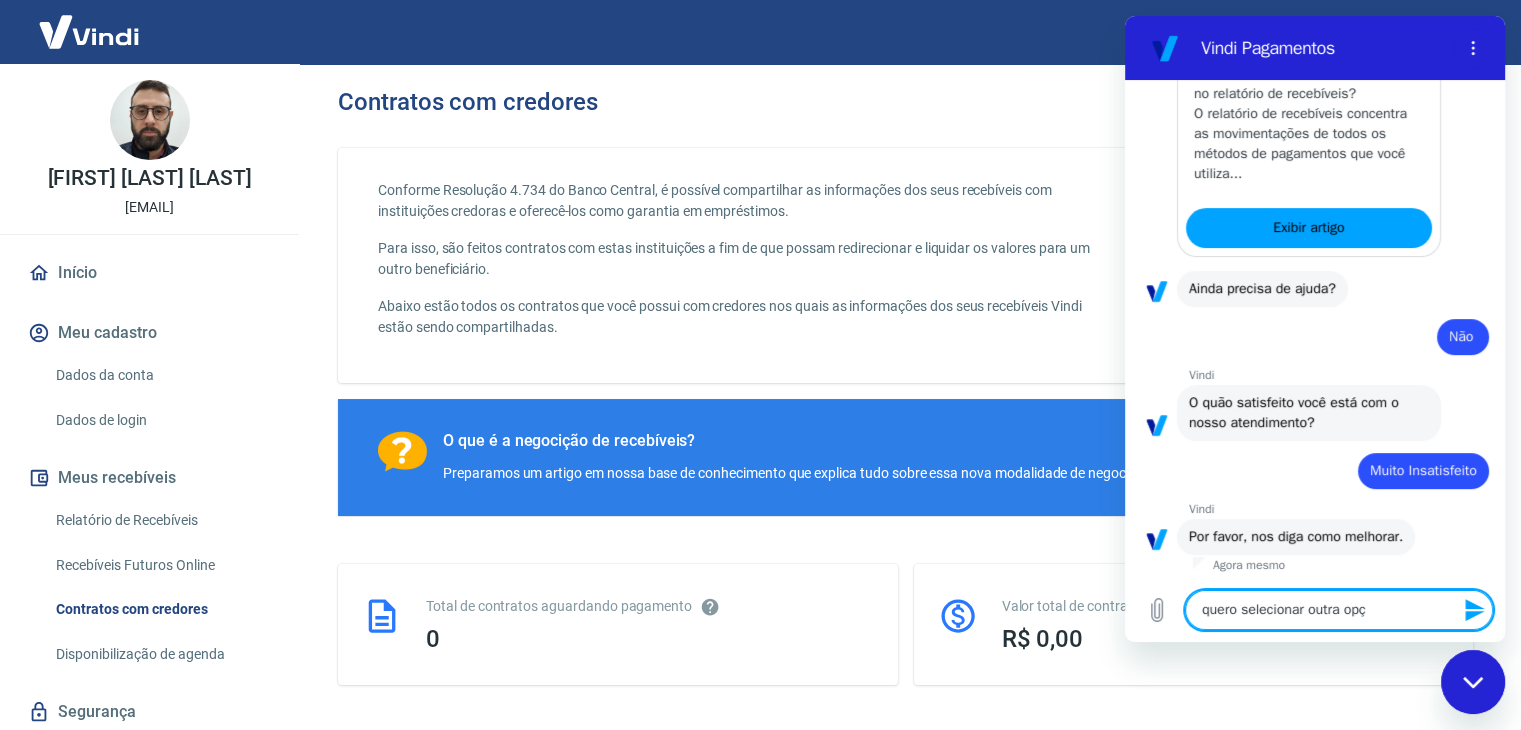 type on "quero selecionar outra opçã" 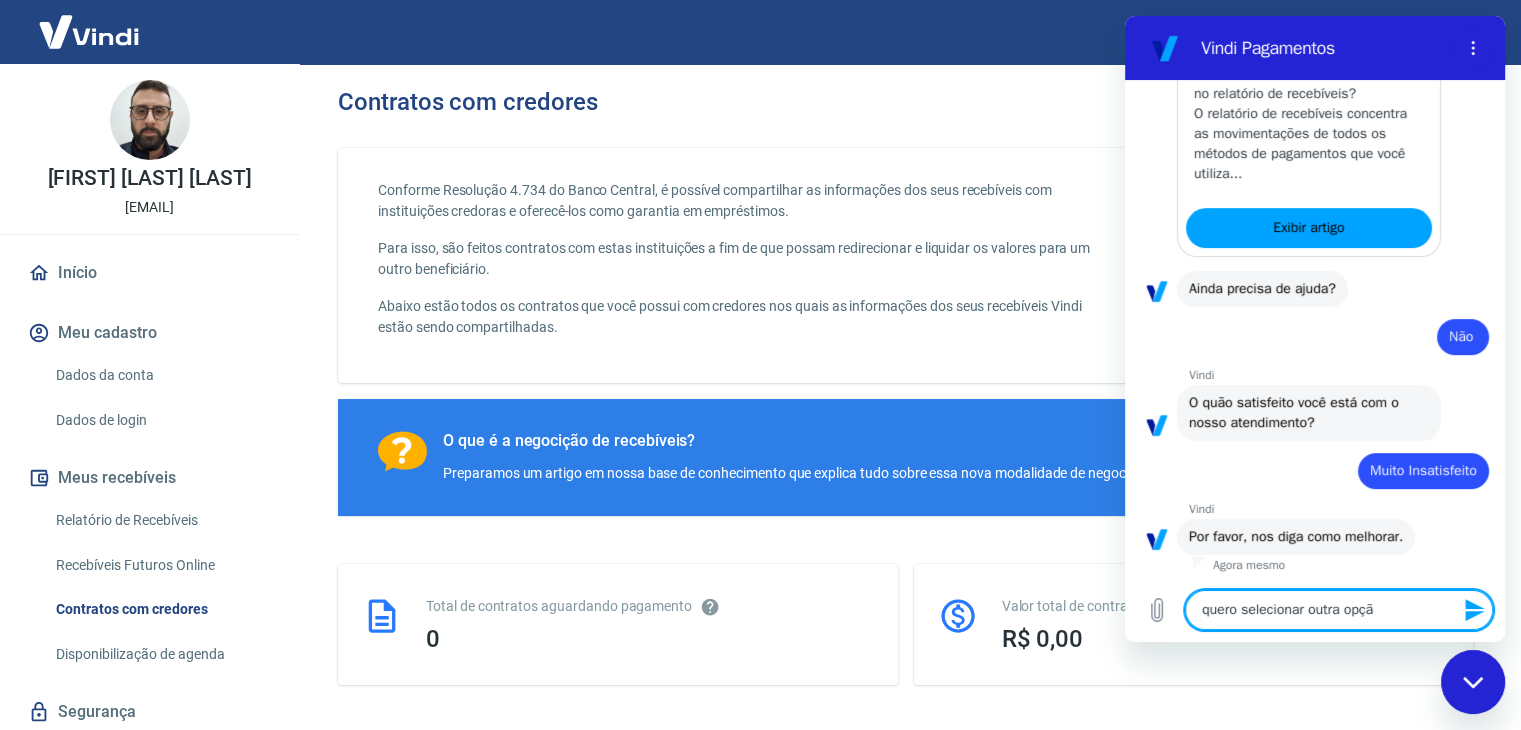 type on "quero selecionar outra opção" 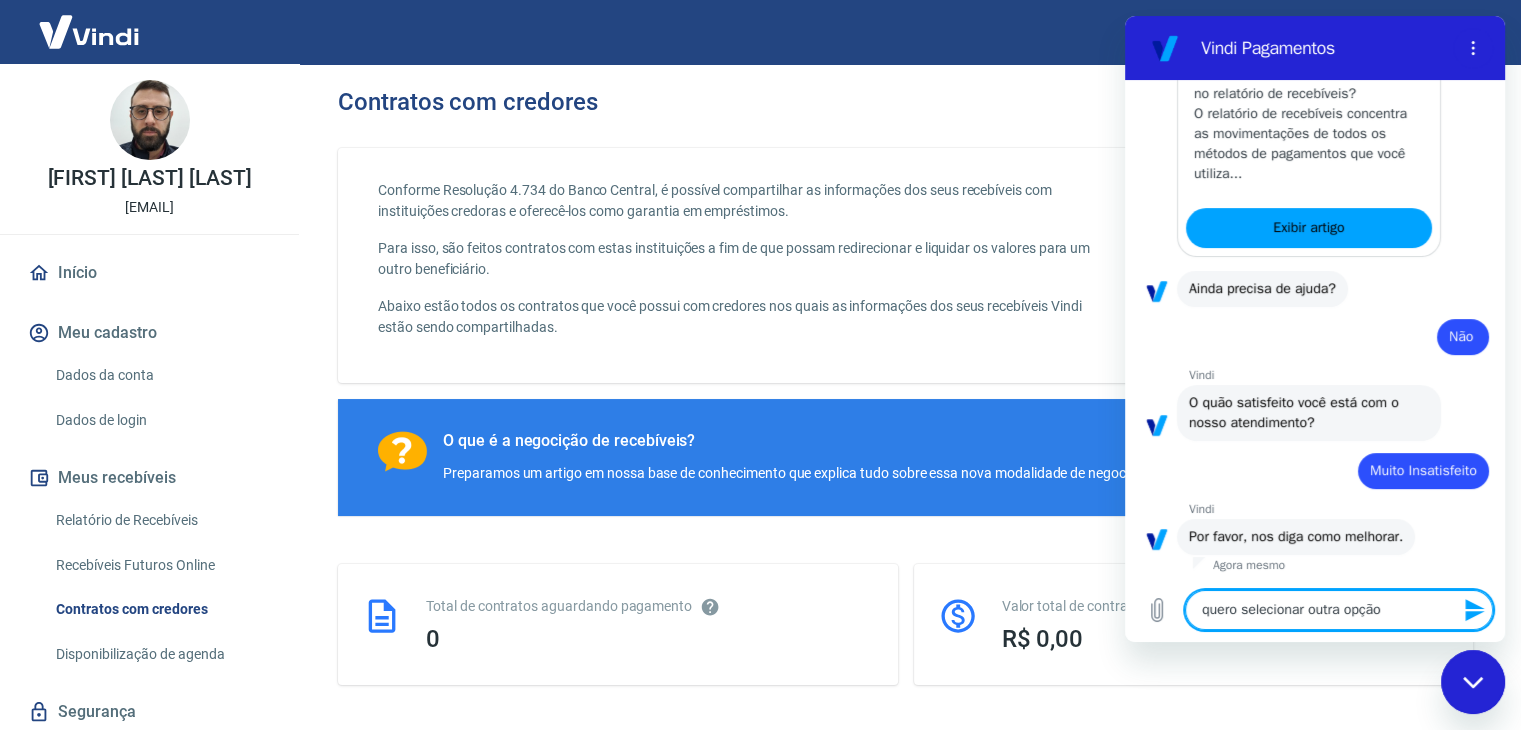 type 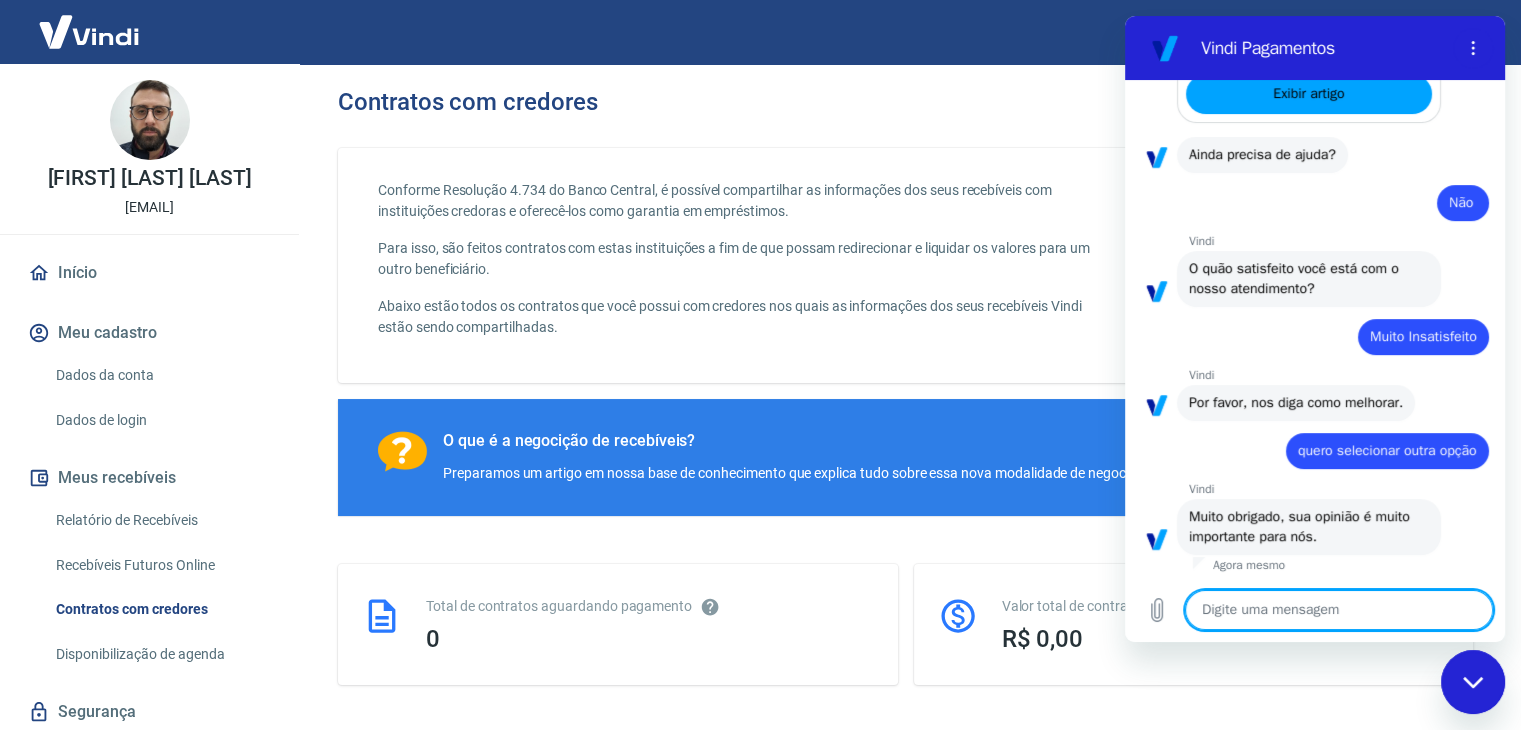 scroll, scrollTop: 619, scrollLeft: 0, axis: vertical 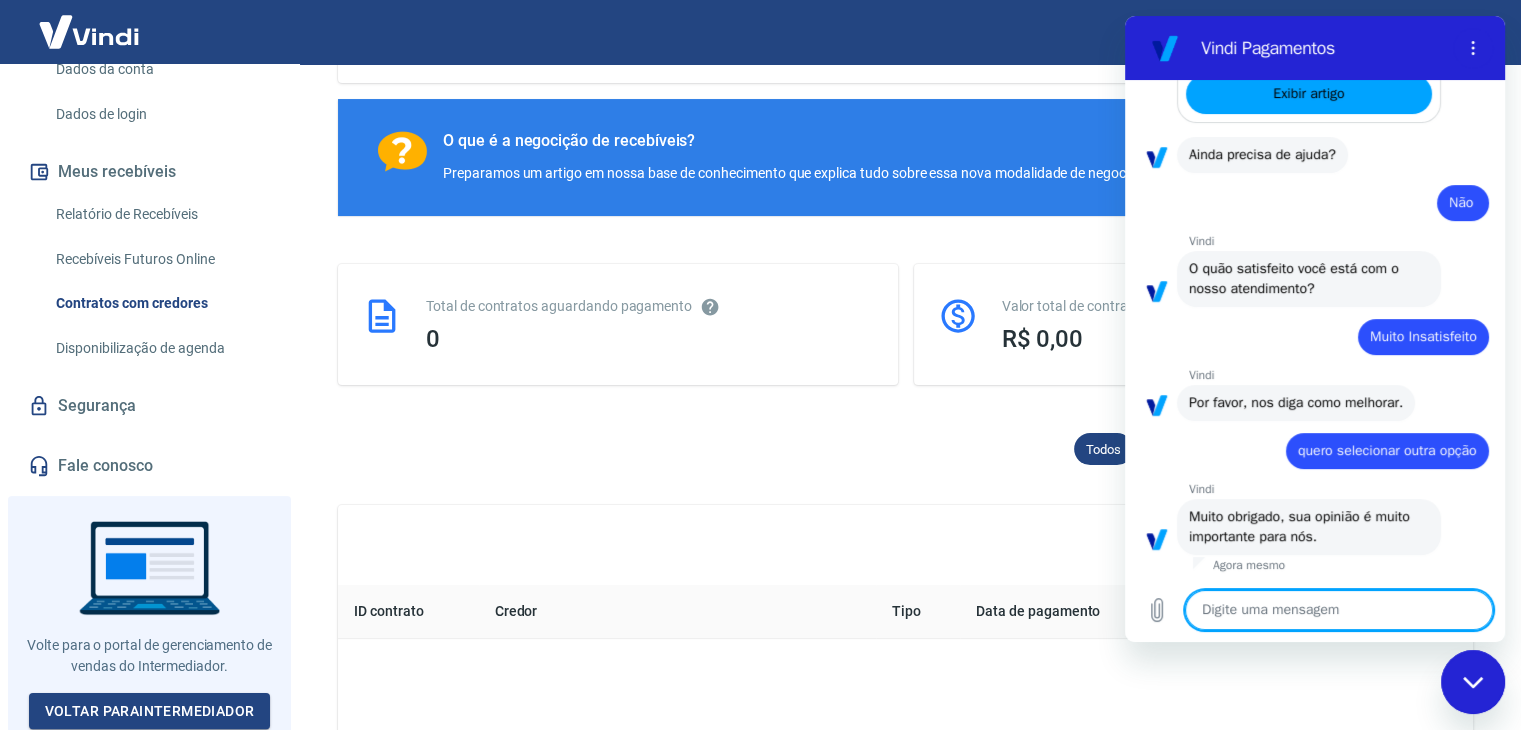 click on "Fale conosco" at bounding box center (149, 466) 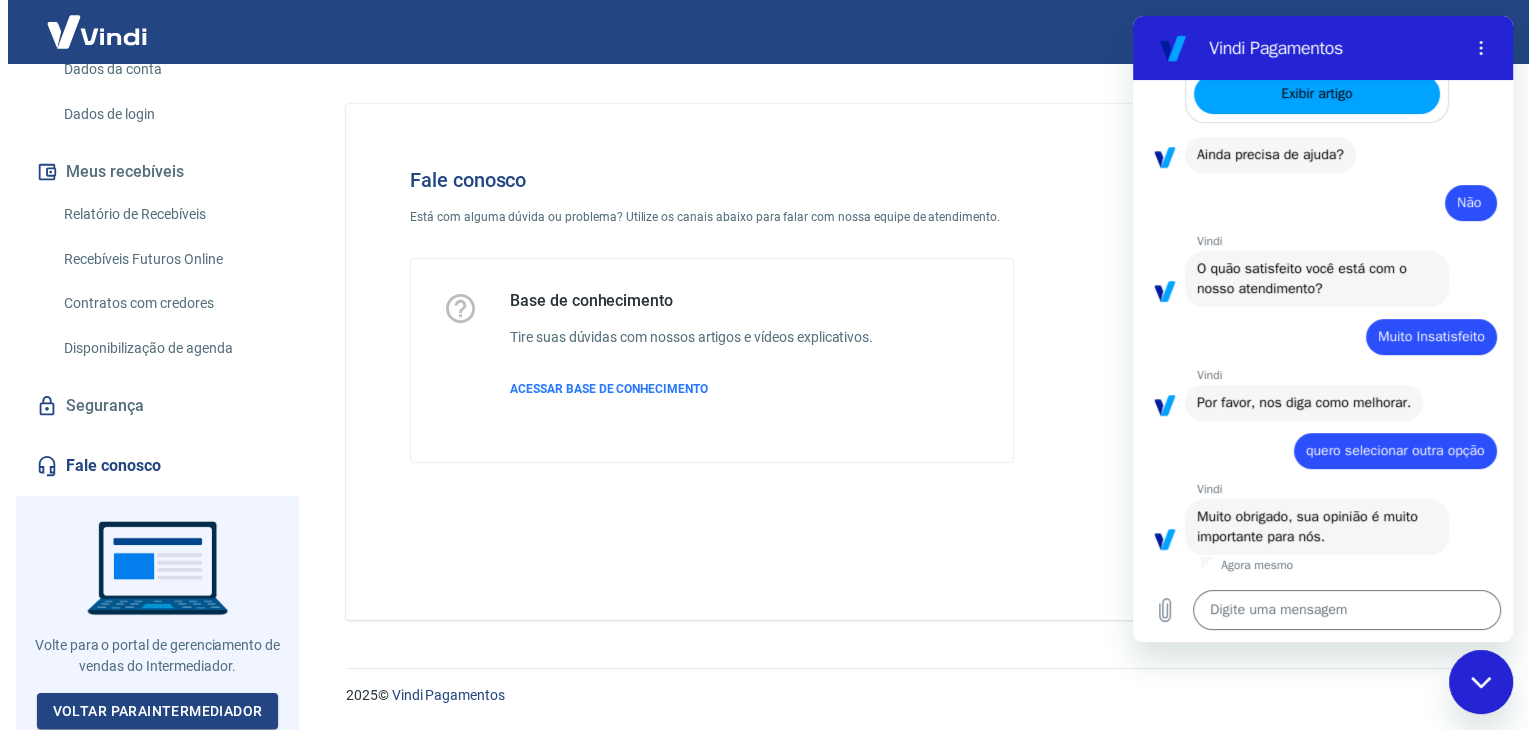 scroll, scrollTop: 0, scrollLeft: 0, axis: both 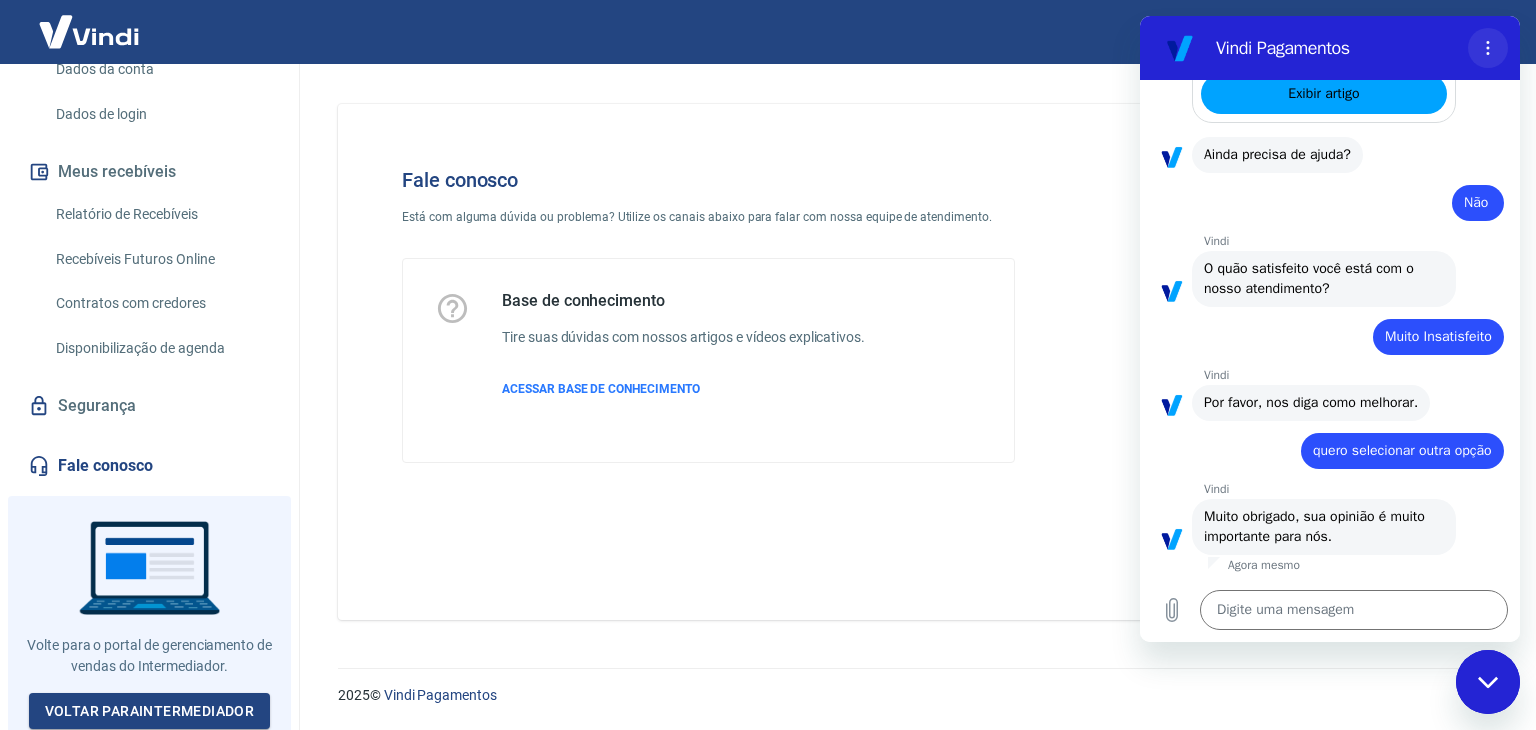 click 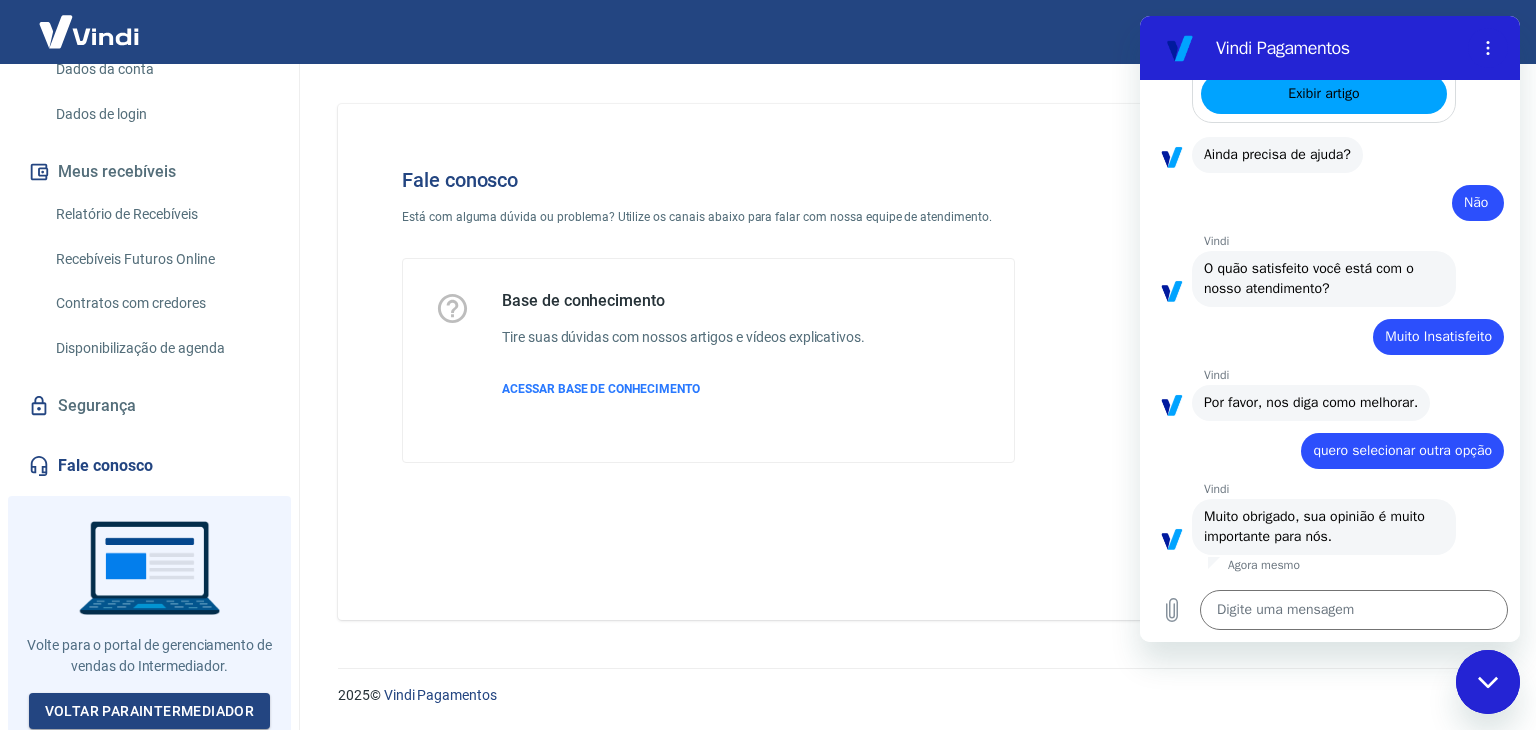 click at bounding box center (1252, 269) 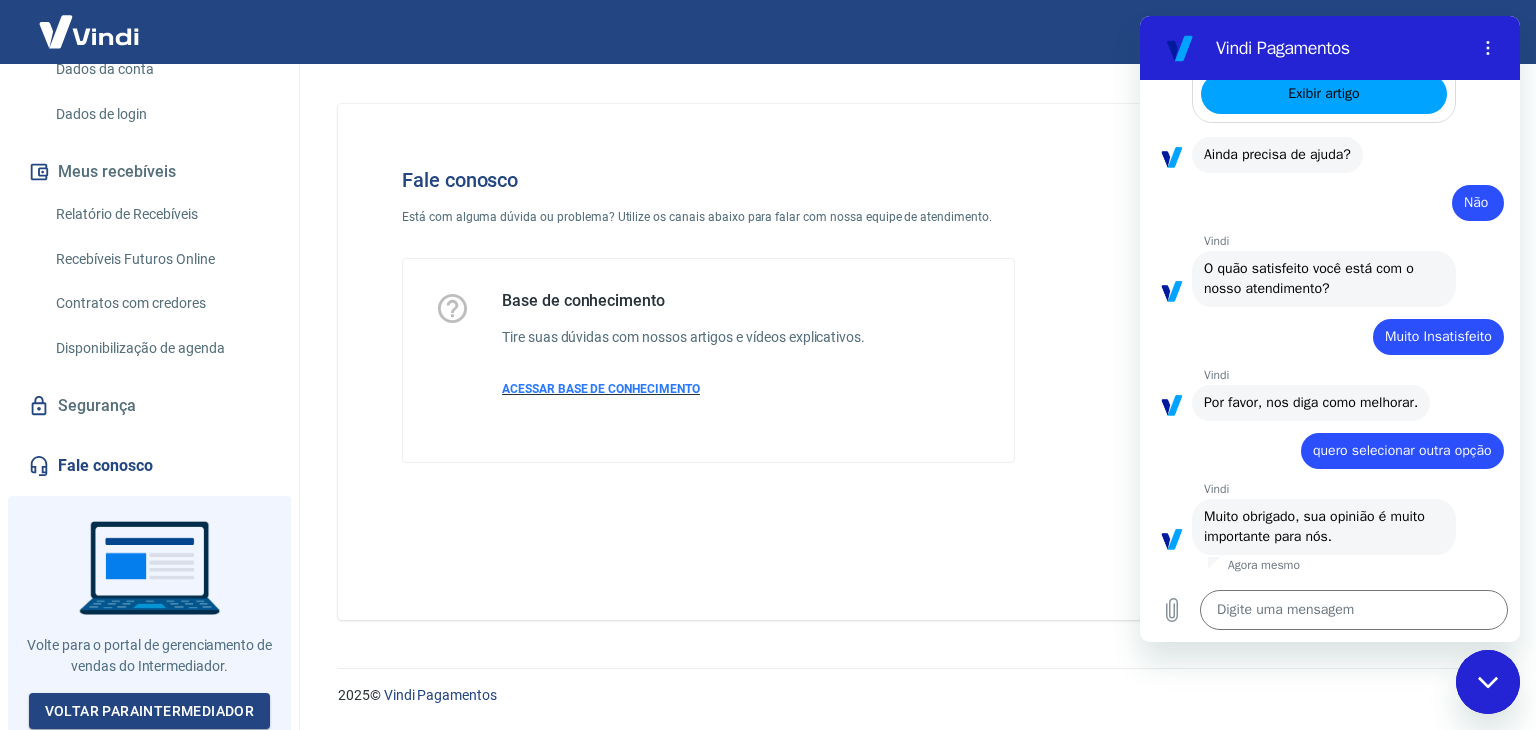 click on "ACESSAR BASE DE CONHECIMENTO" at bounding box center (601, 389) 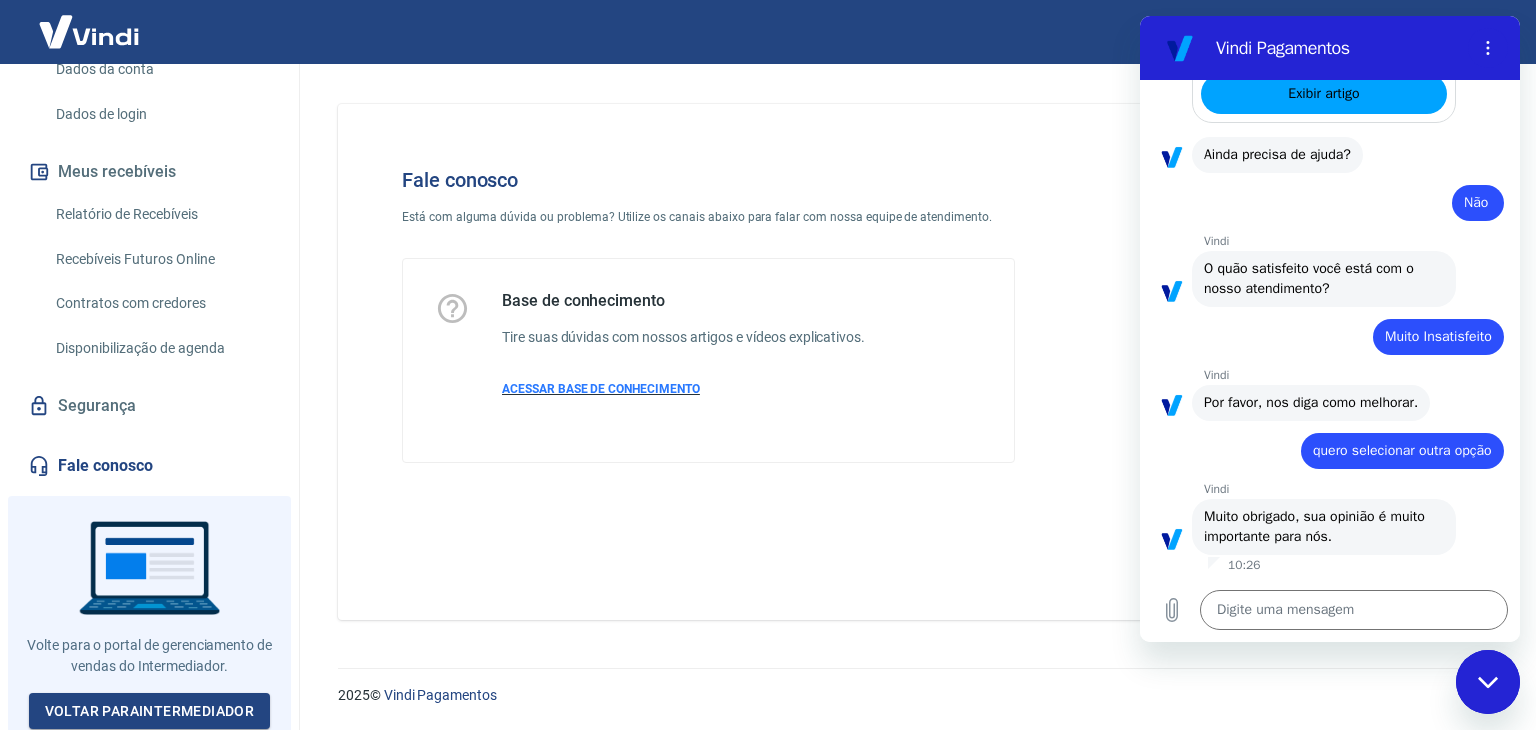 type on "x" 